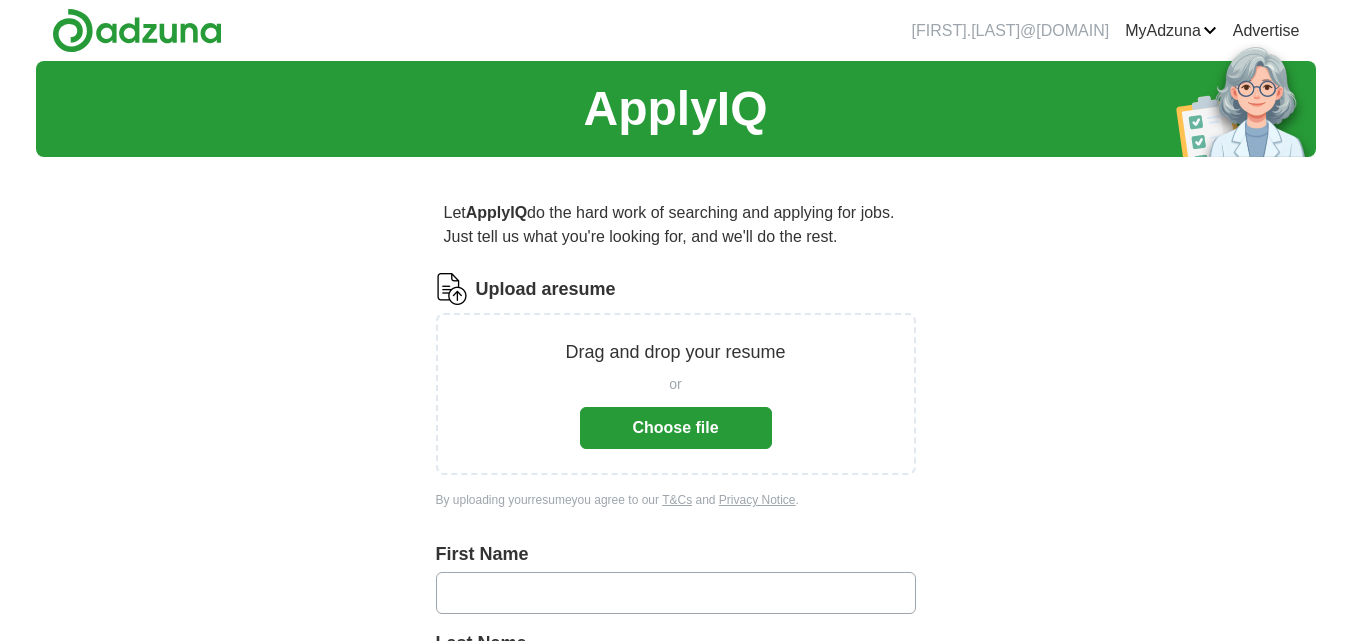 scroll, scrollTop: 0, scrollLeft: 0, axis: both 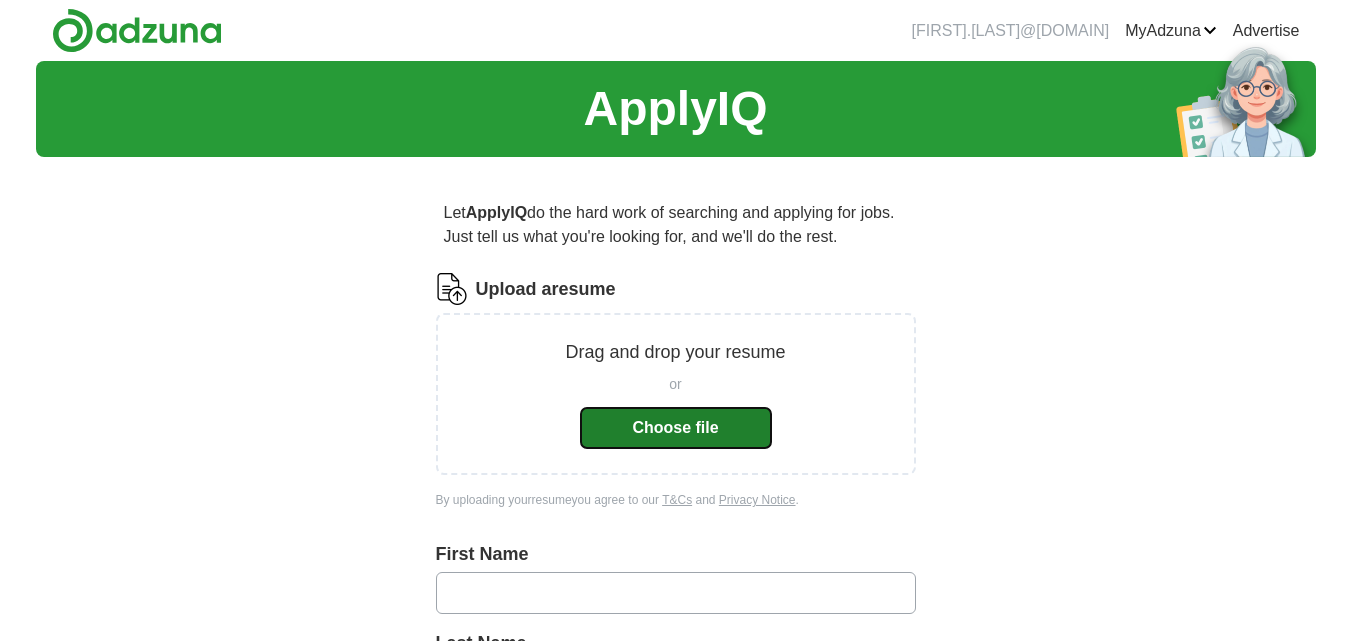 click on "Choose file" at bounding box center [676, 428] 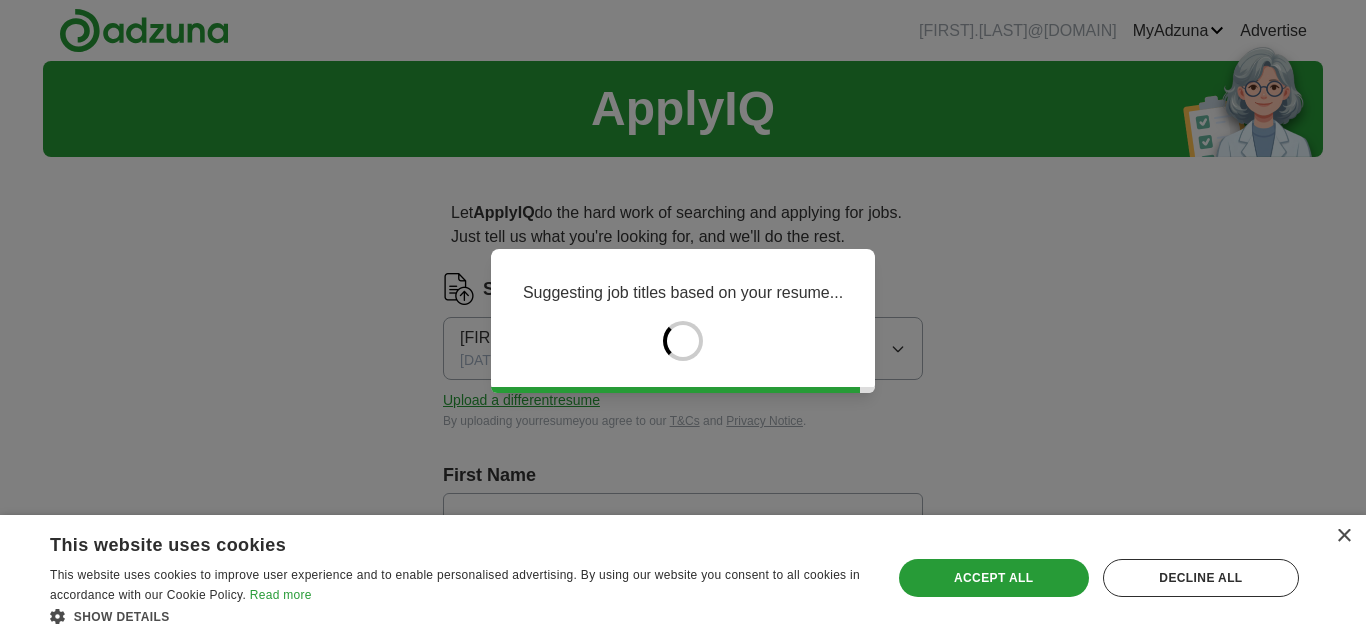 type on "*******" 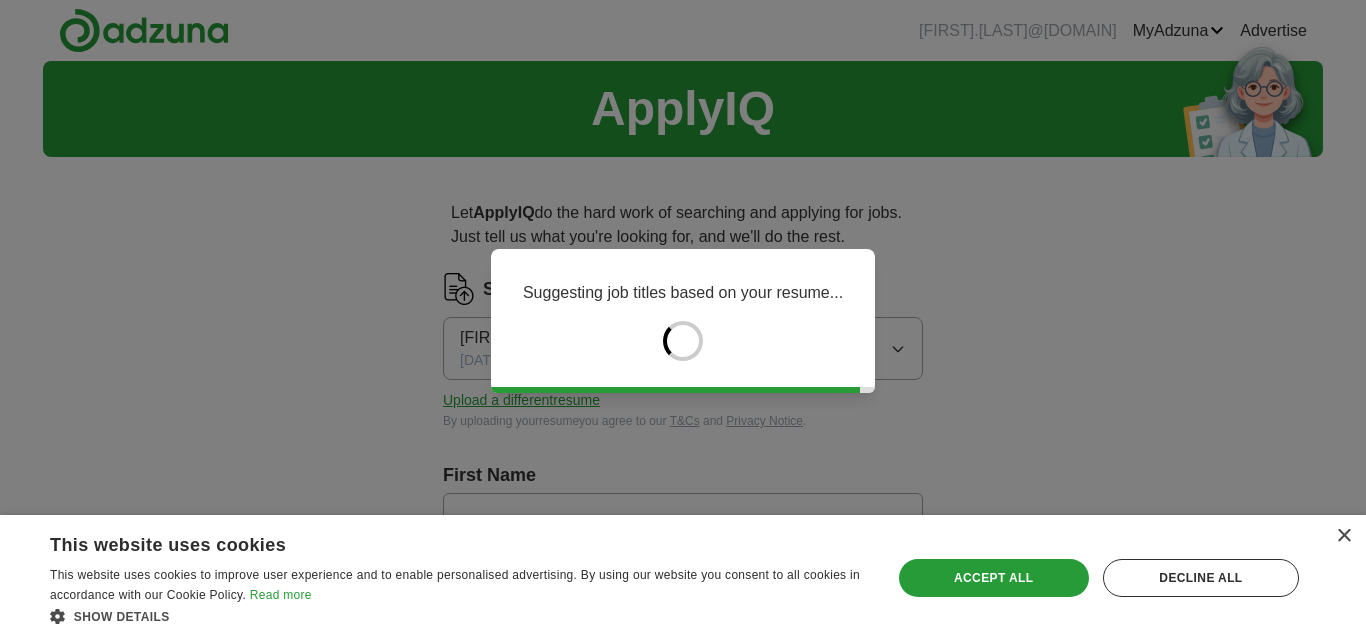 type on "******" 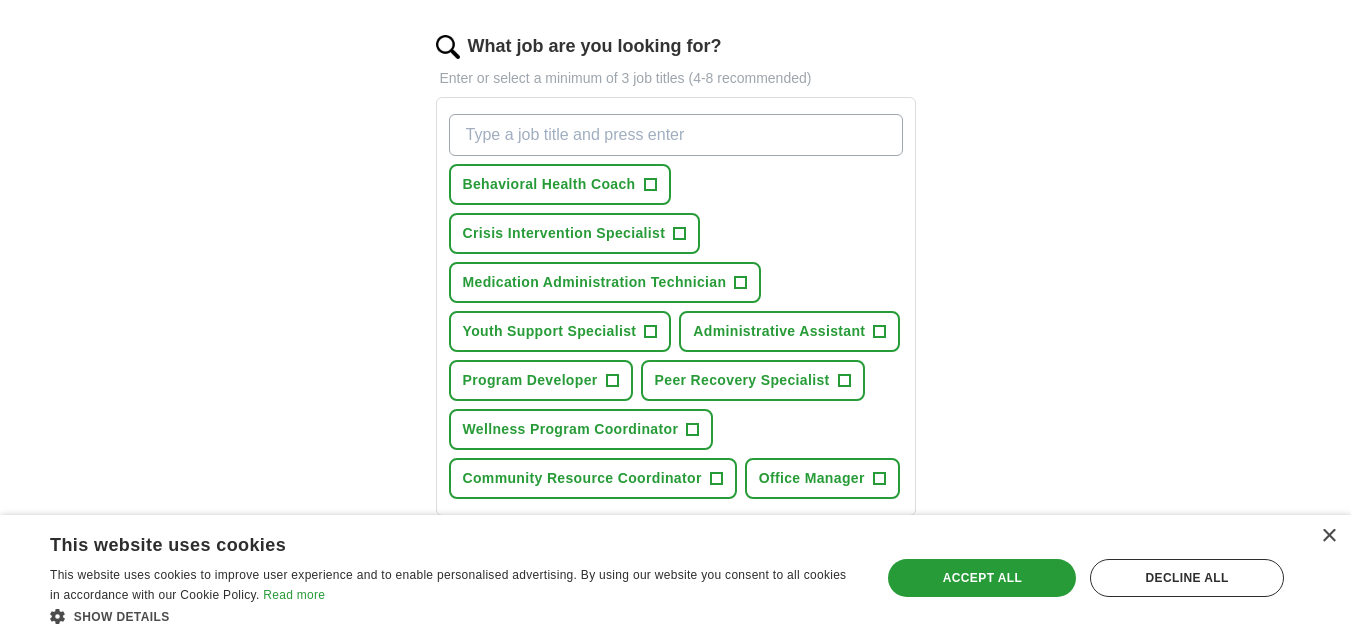 scroll, scrollTop: 660, scrollLeft: 0, axis: vertical 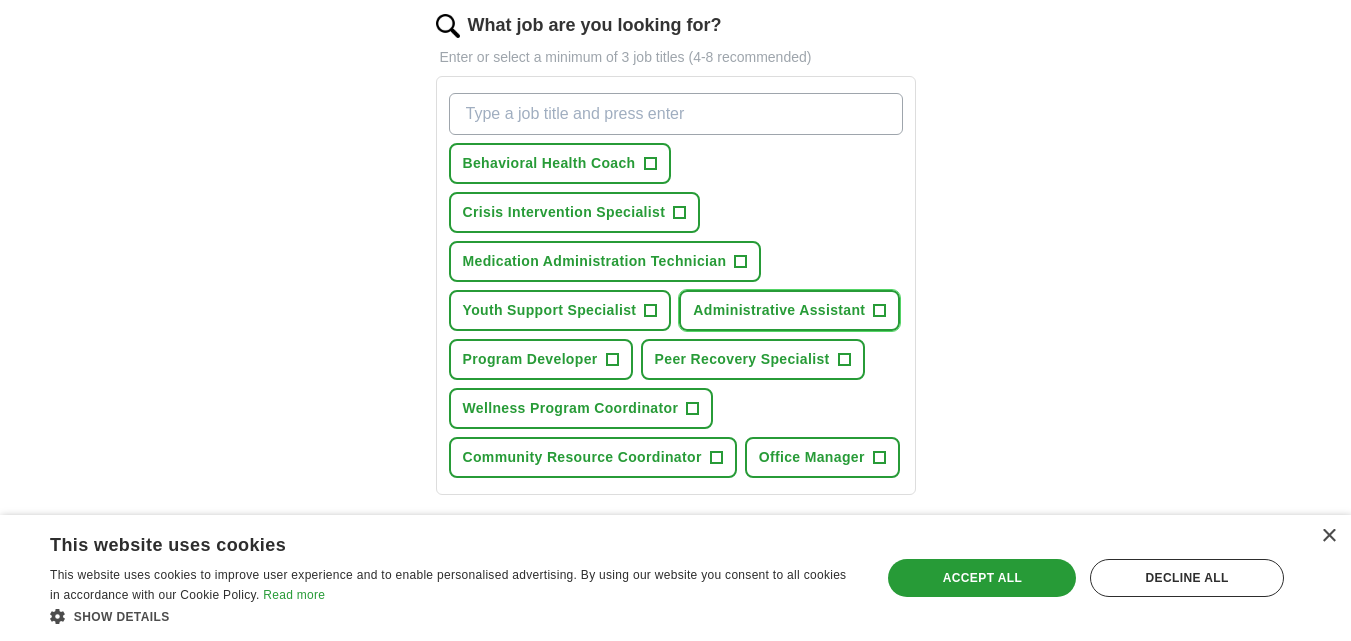 click on "Administrative Assistant" at bounding box center (779, 310) 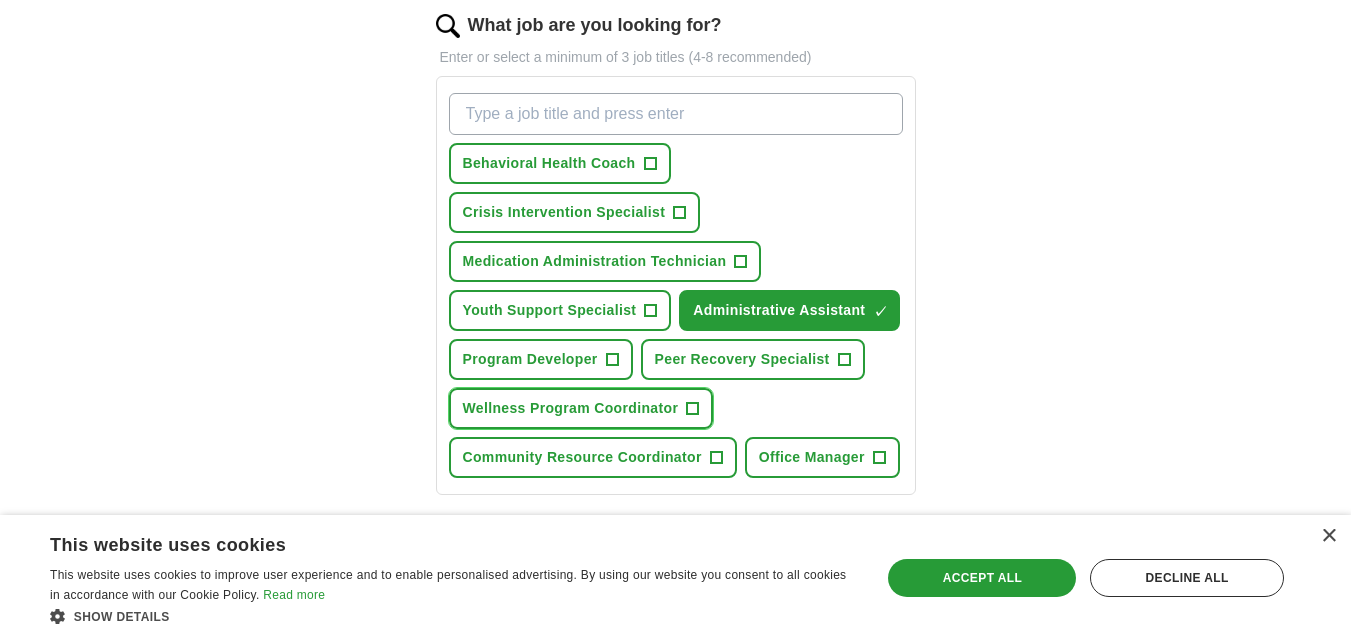 click on "Wellness Program Coordinator" at bounding box center [571, 408] 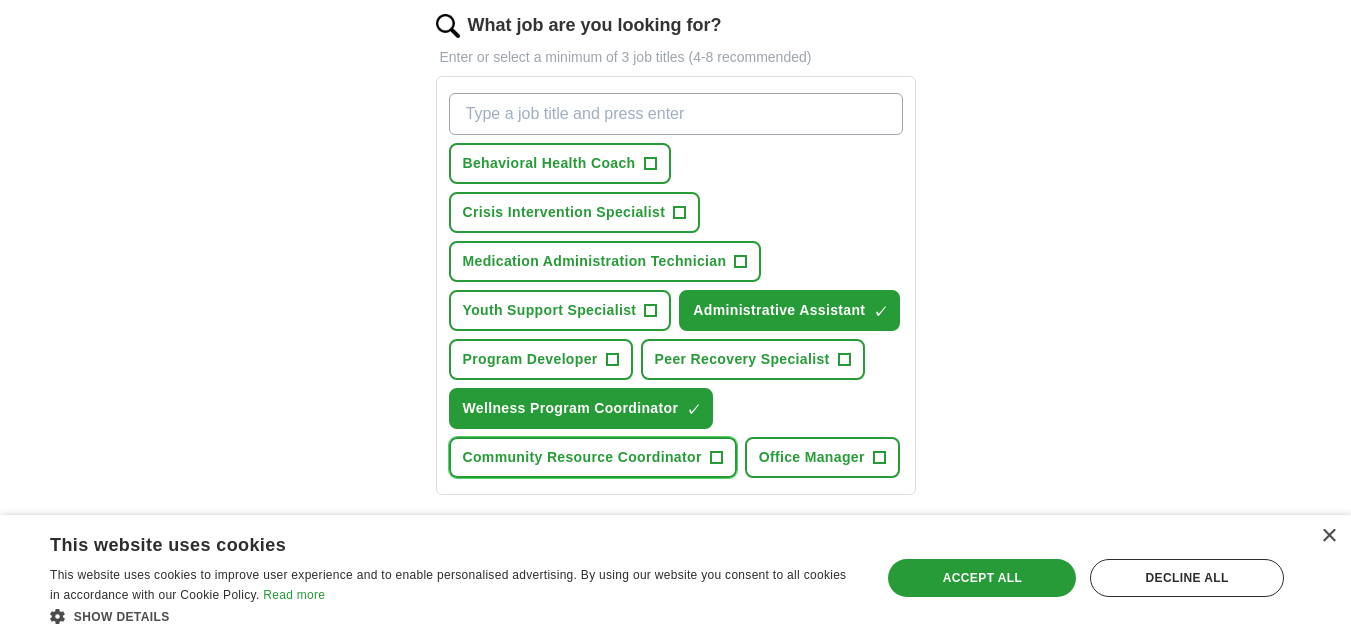click on "+" at bounding box center [716, 458] 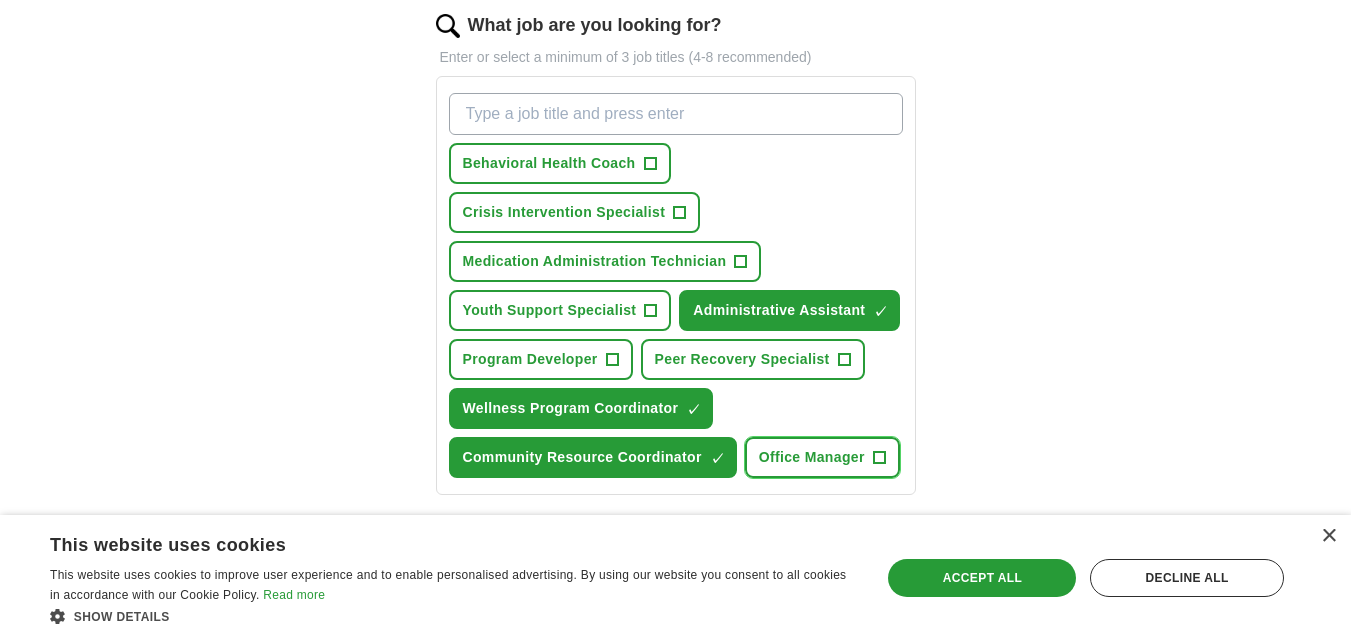 click on "Office Manager" at bounding box center (812, 457) 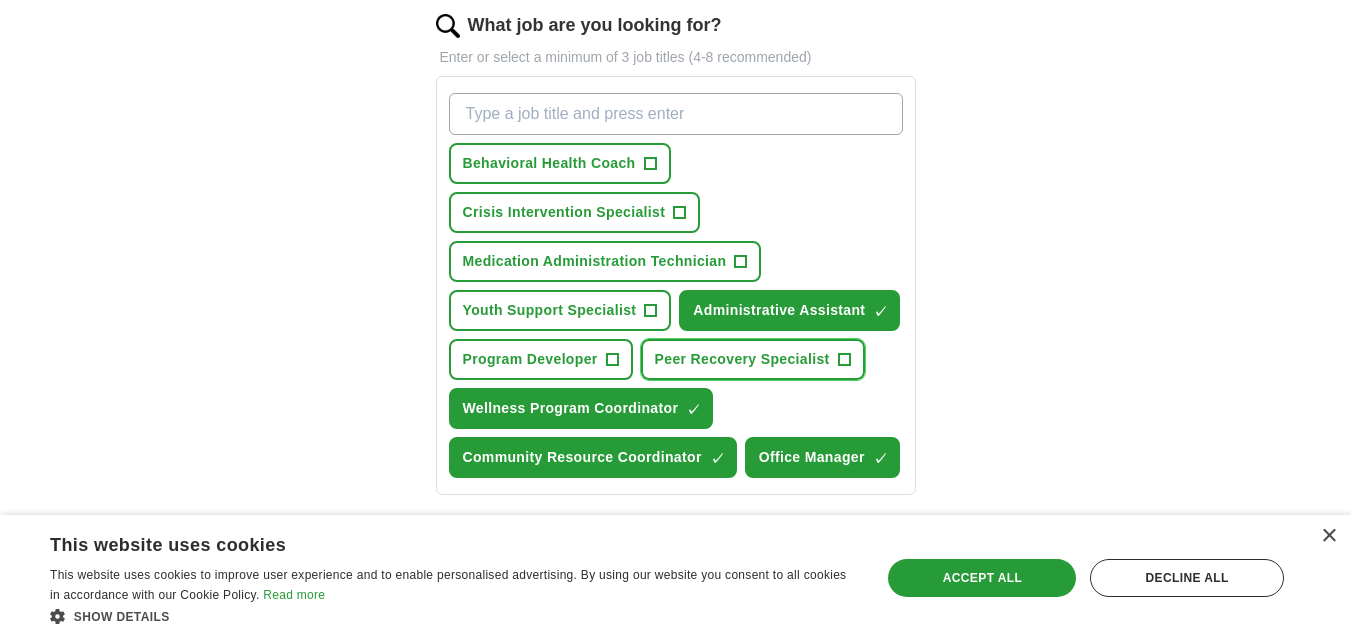 click on "Peer Recovery Specialist +" at bounding box center (753, 359) 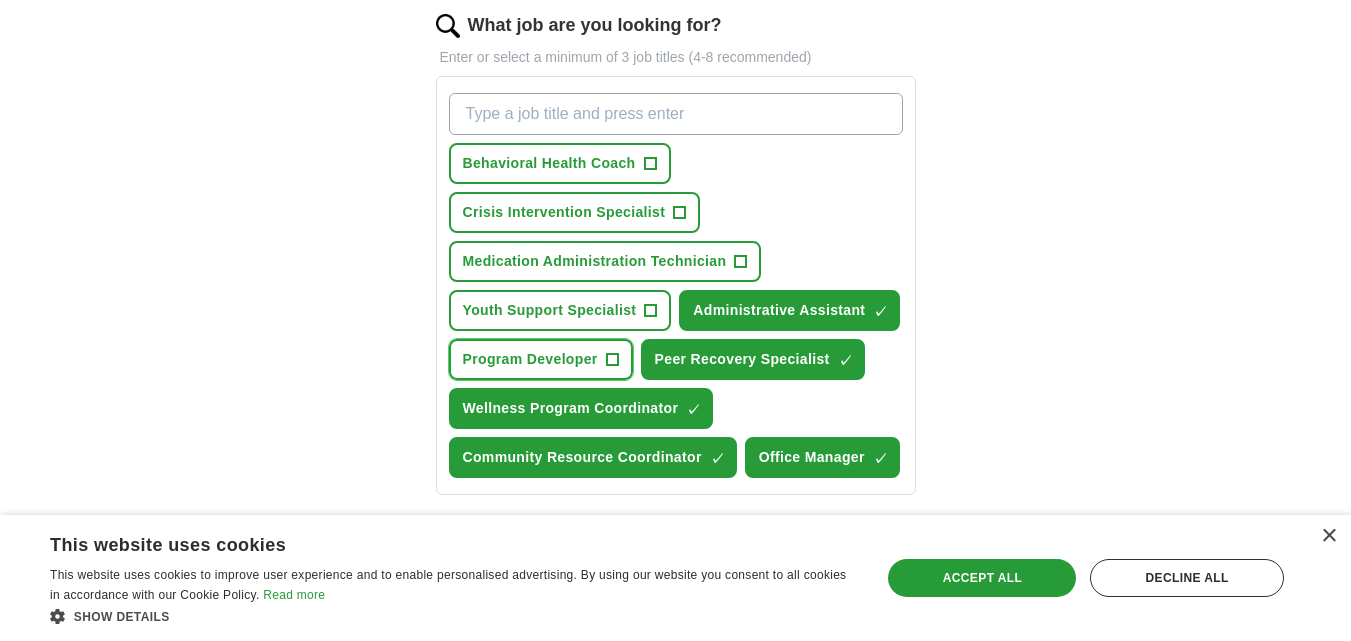 click on "Program Developer" at bounding box center (530, 359) 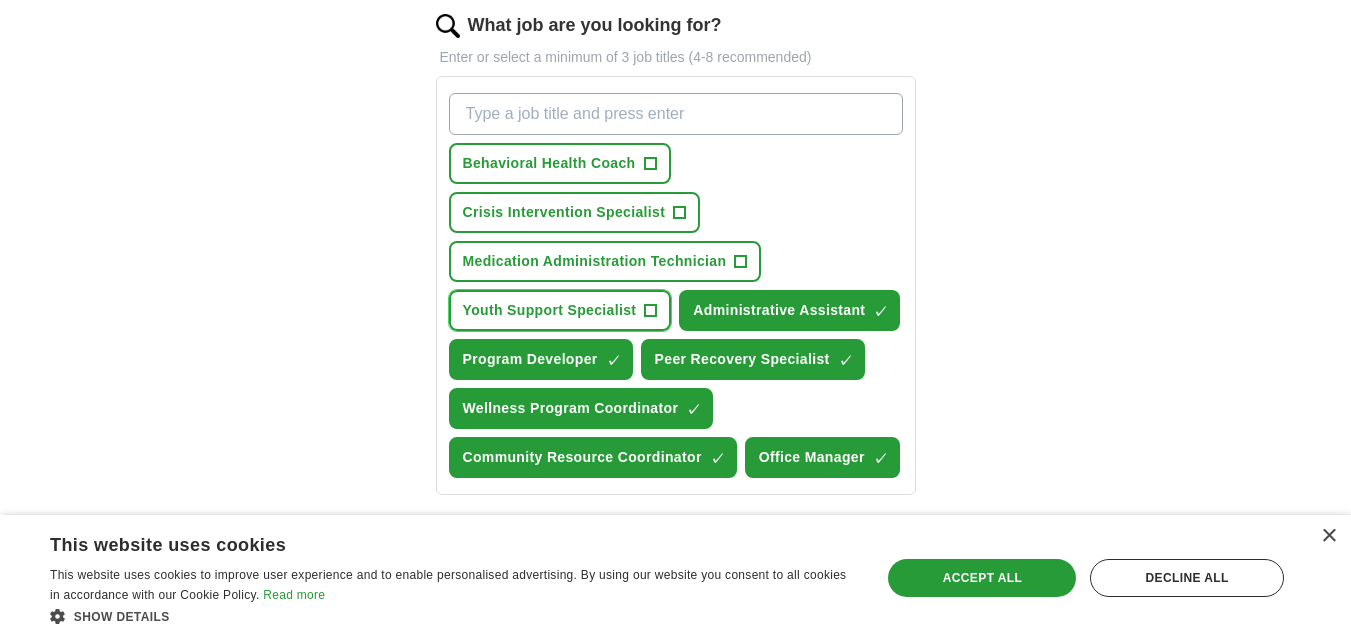 click on "Youth Support Specialist" at bounding box center (550, 310) 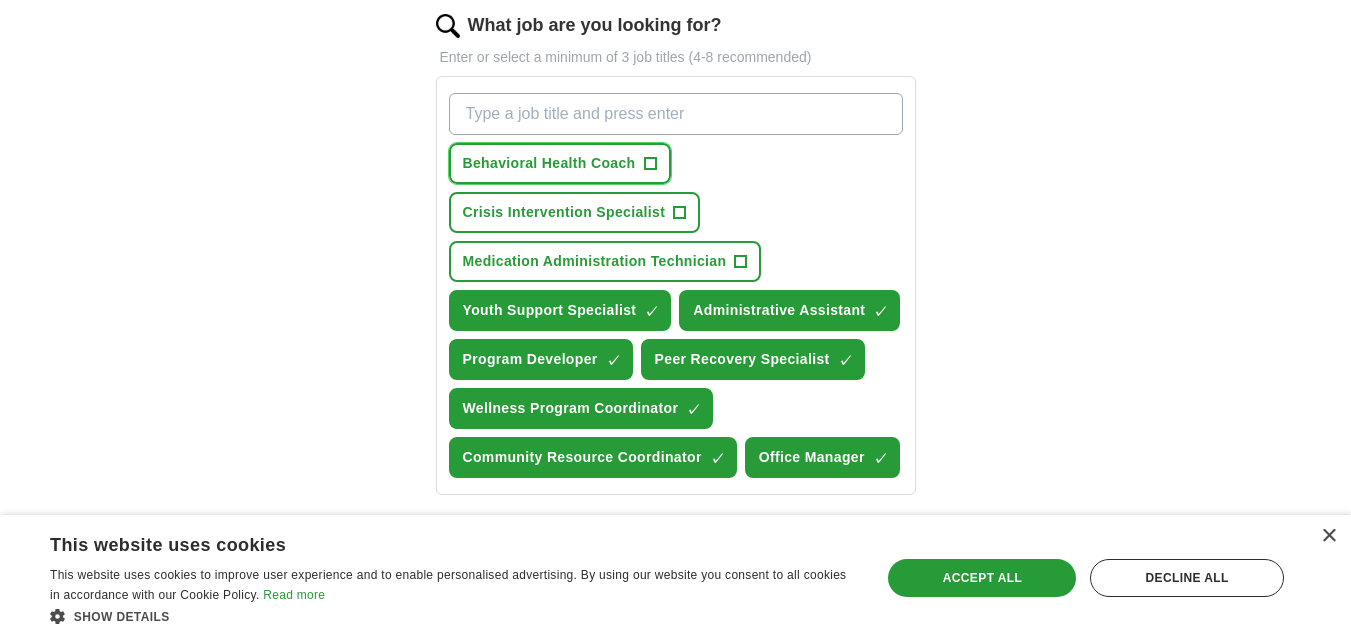 click on "Behavioral Health Coach" at bounding box center [549, 163] 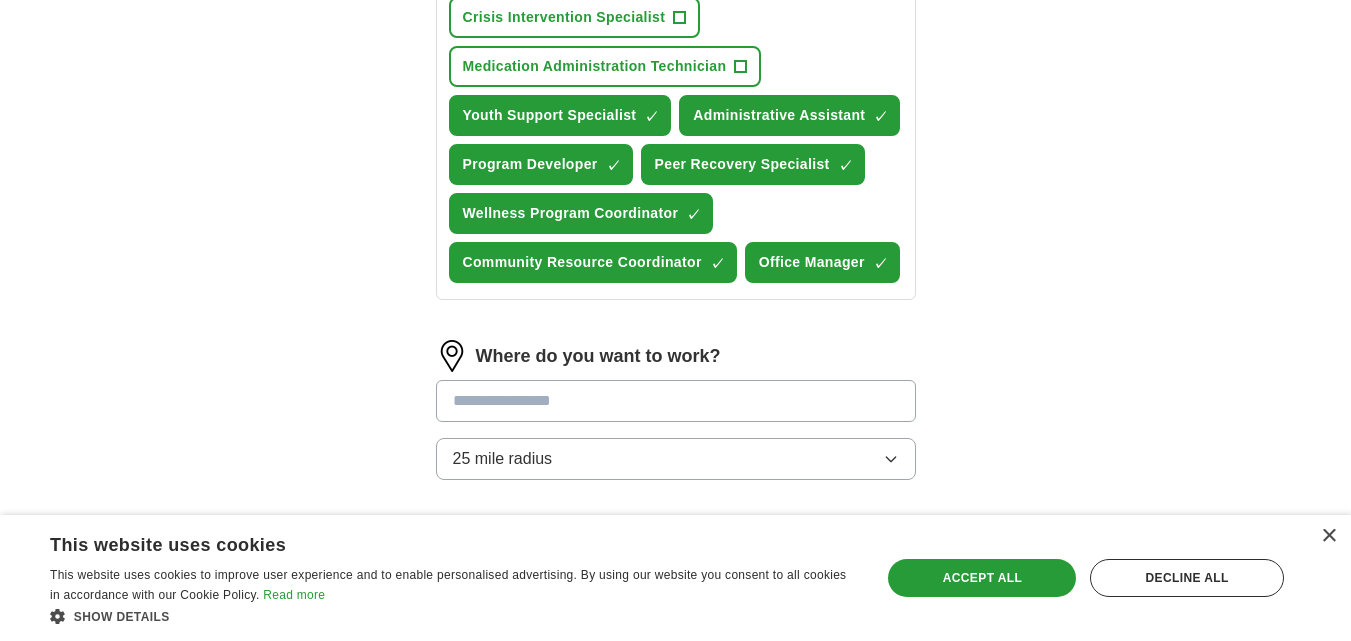 scroll, scrollTop: 960, scrollLeft: 0, axis: vertical 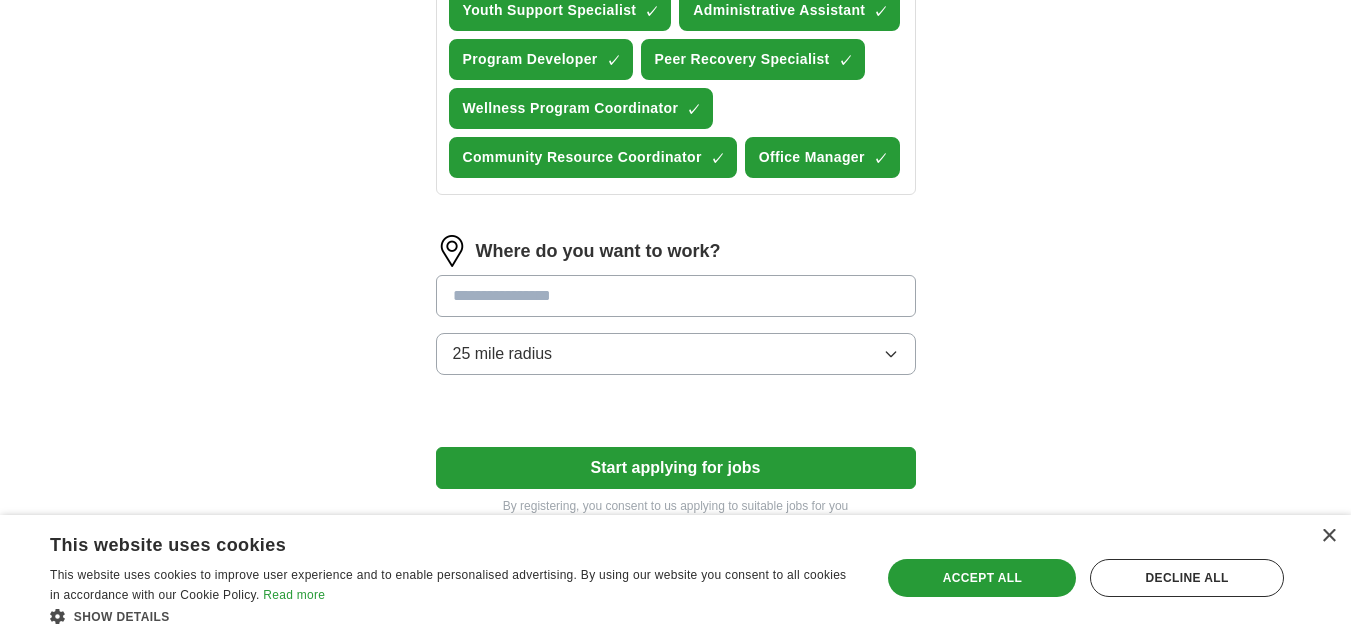 click at bounding box center [676, 296] 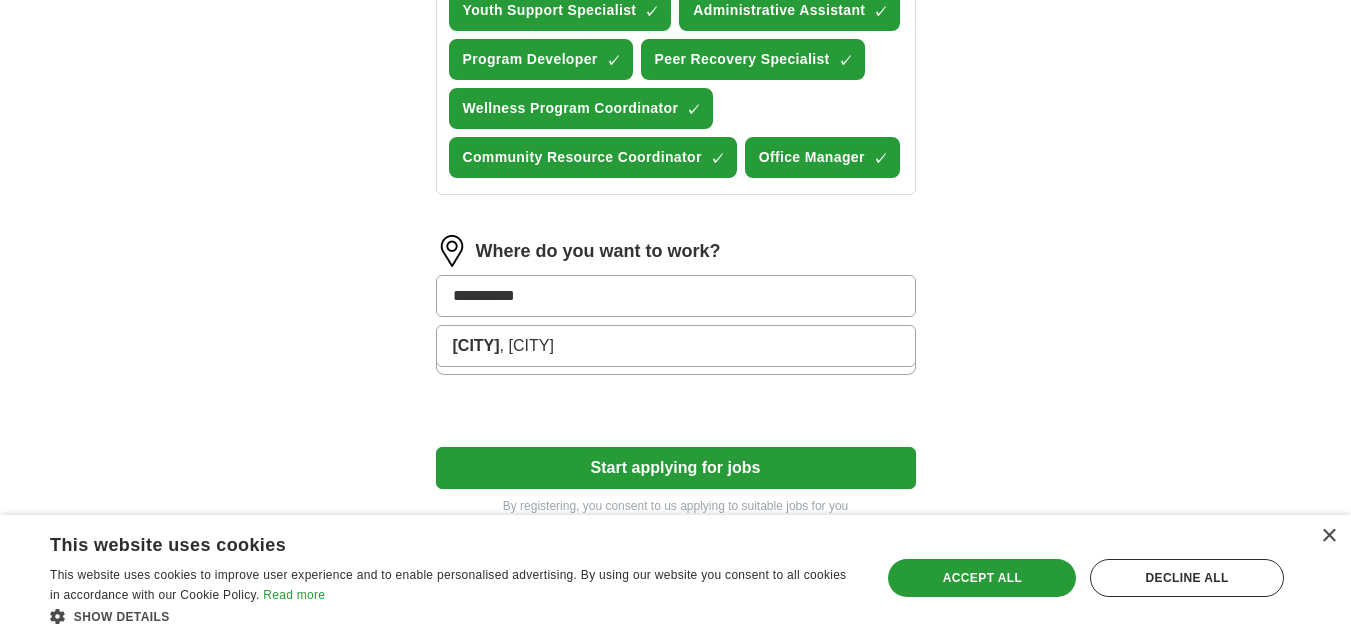 type on "**********" 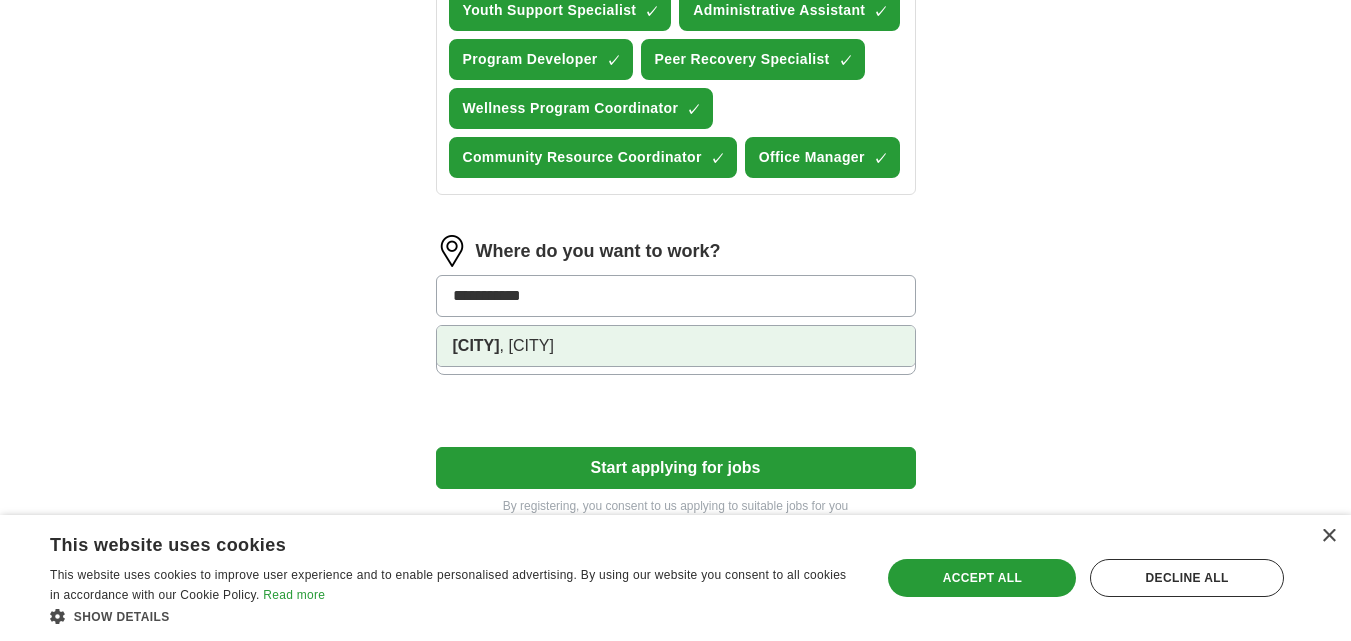 click on "[CITY] e, [CITY]" at bounding box center (676, 346) 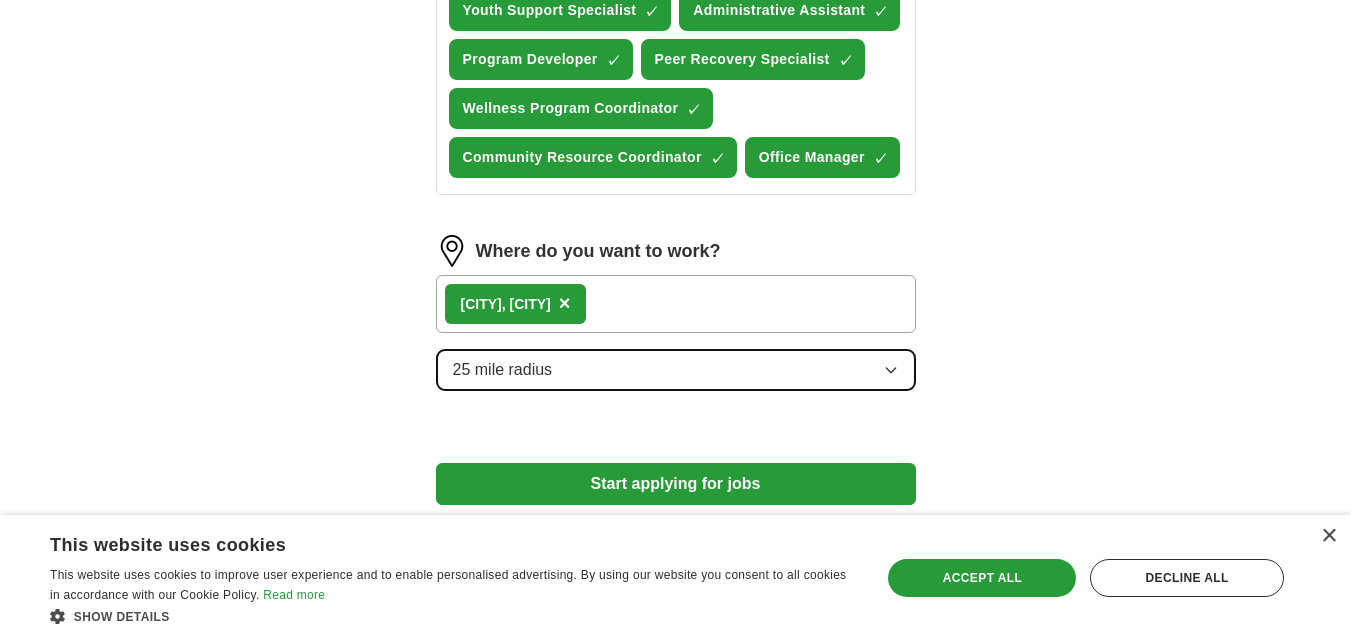 click on "25 mile radius" at bounding box center [676, 370] 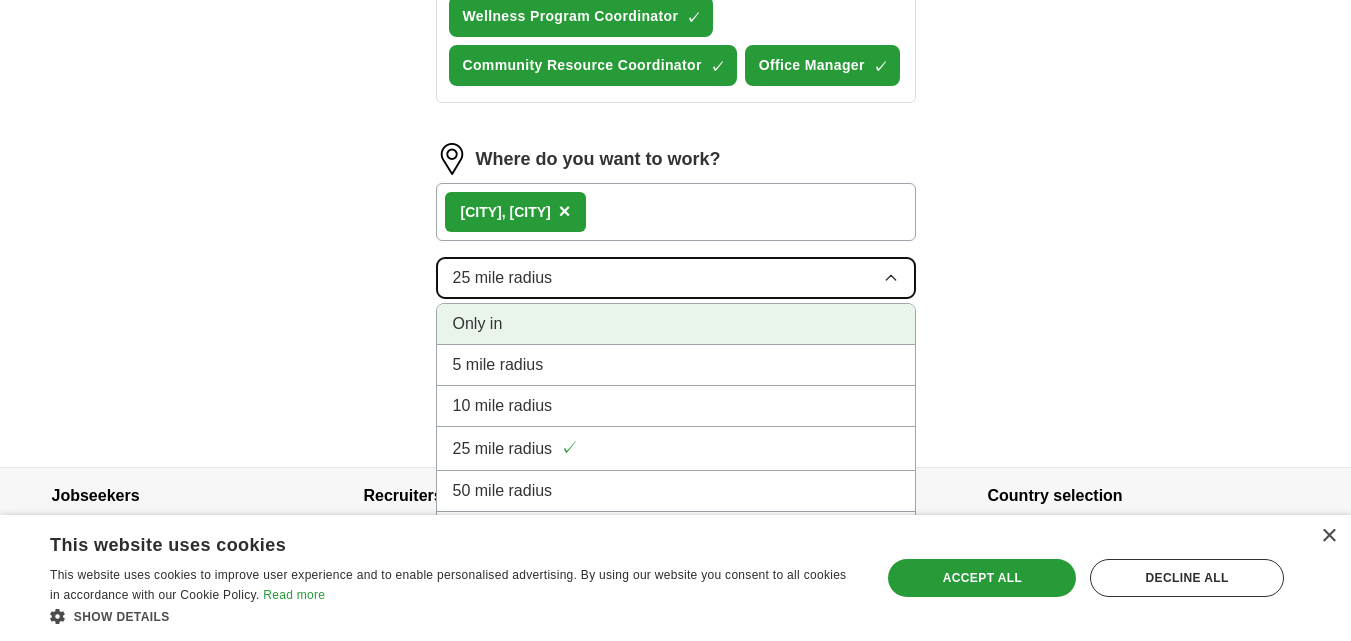 scroll, scrollTop: 1080, scrollLeft: 0, axis: vertical 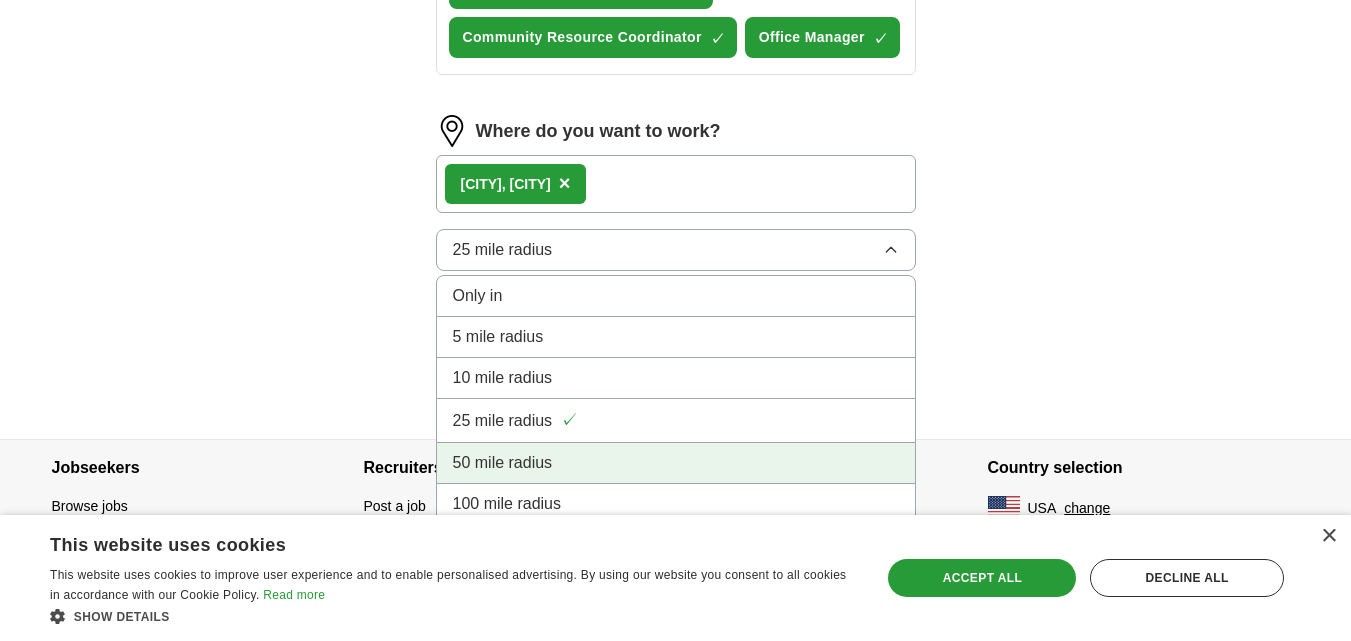 click on "50 mile radius" at bounding box center (676, 463) 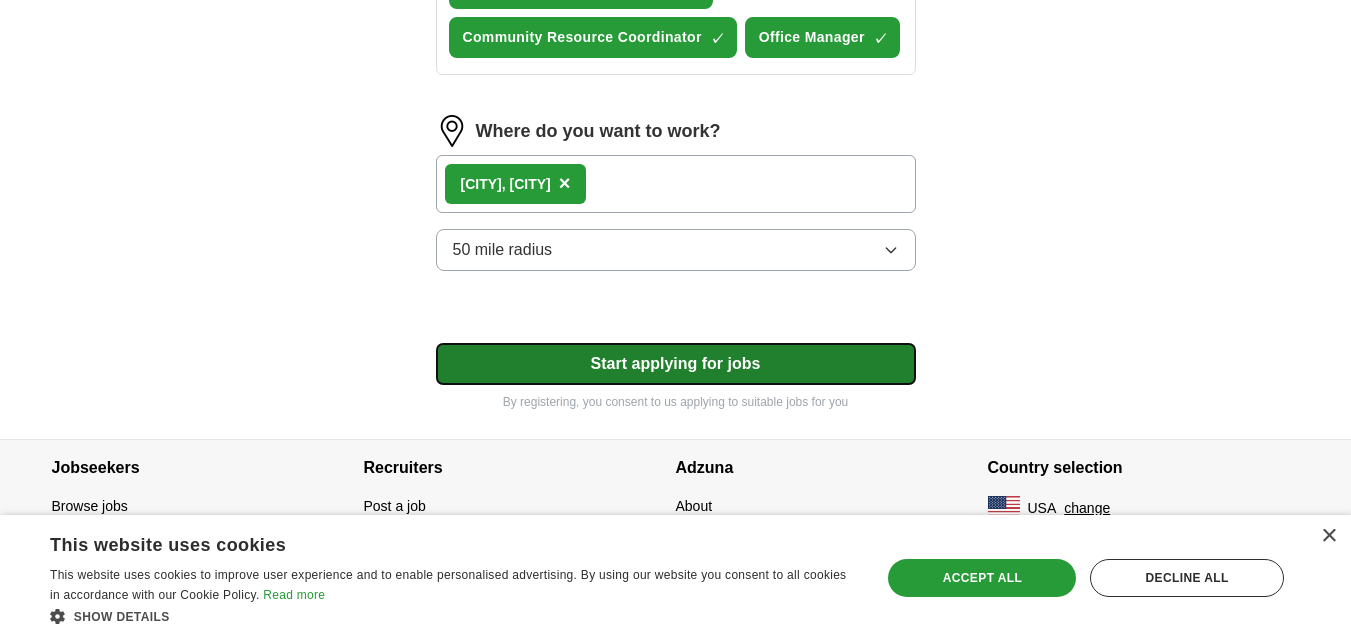 click on "Start applying for jobs" at bounding box center [676, 364] 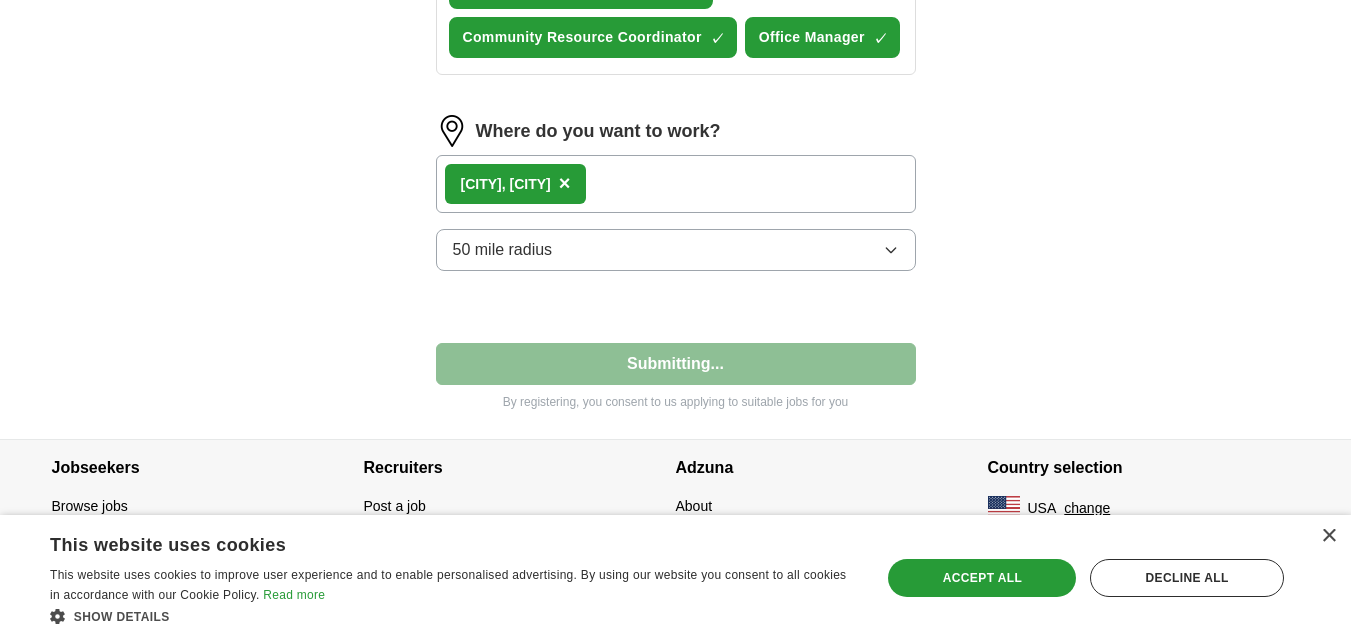 select on "**" 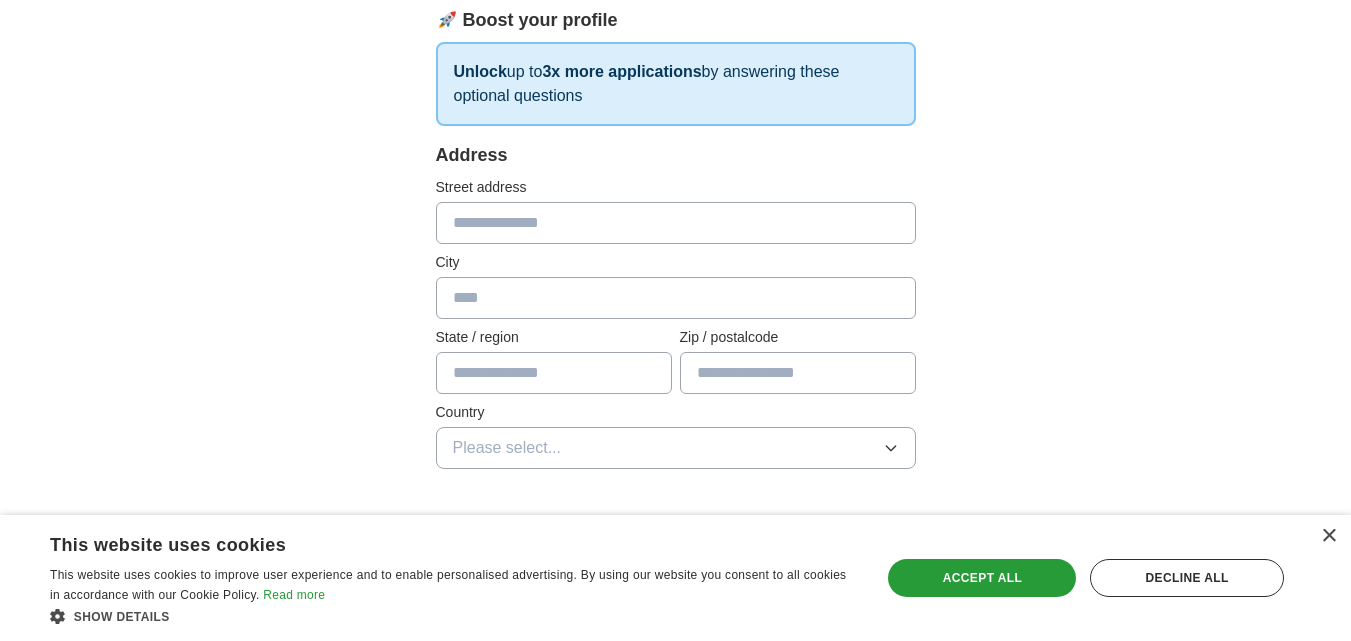scroll, scrollTop: 300, scrollLeft: 0, axis: vertical 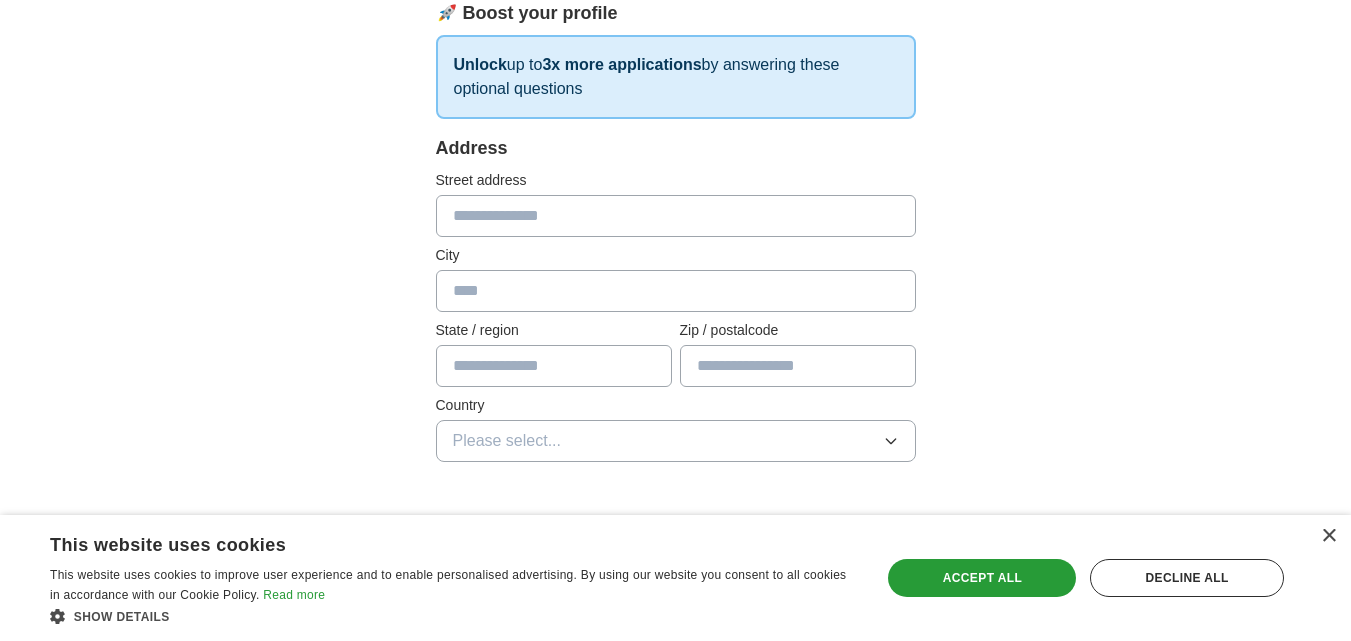 click at bounding box center (676, 216) 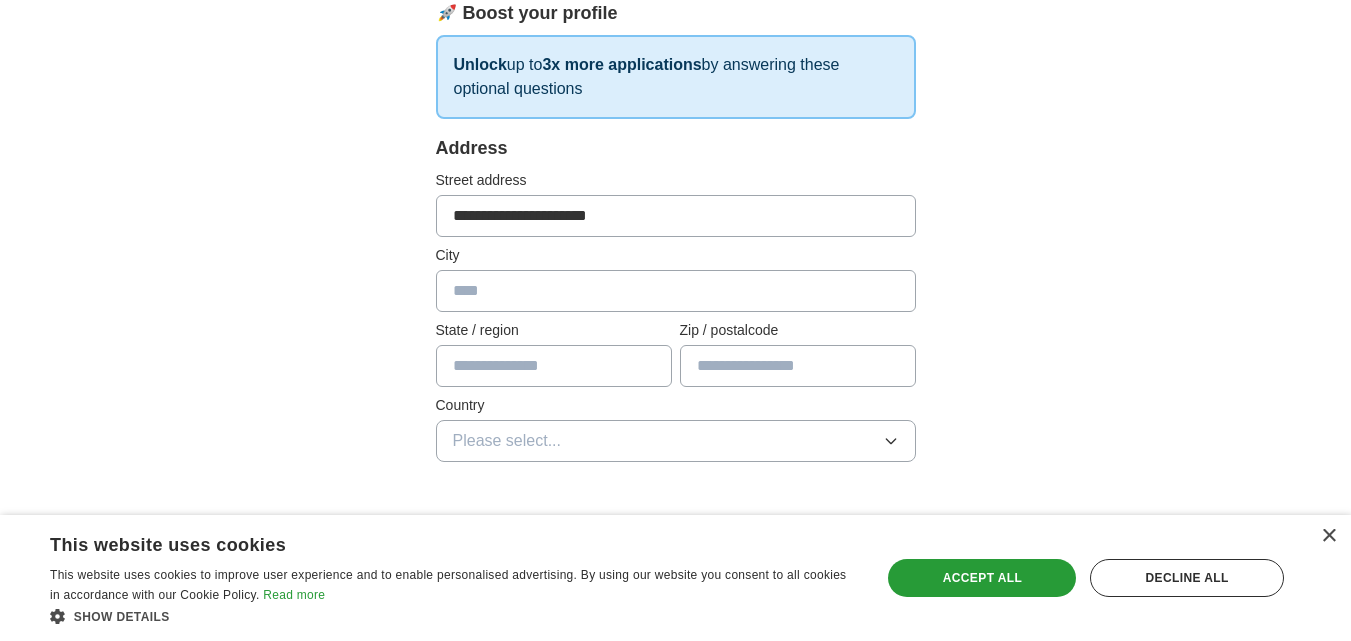 click on "**********" at bounding box center (676, 216) 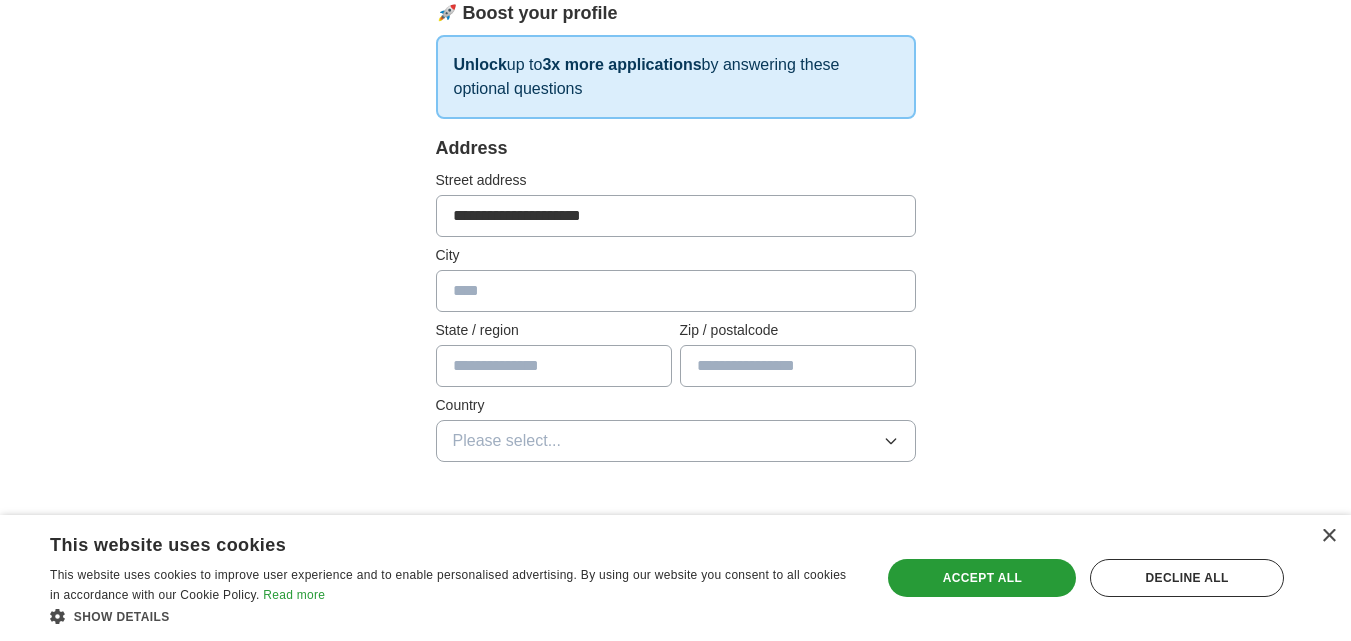 type on "**********" 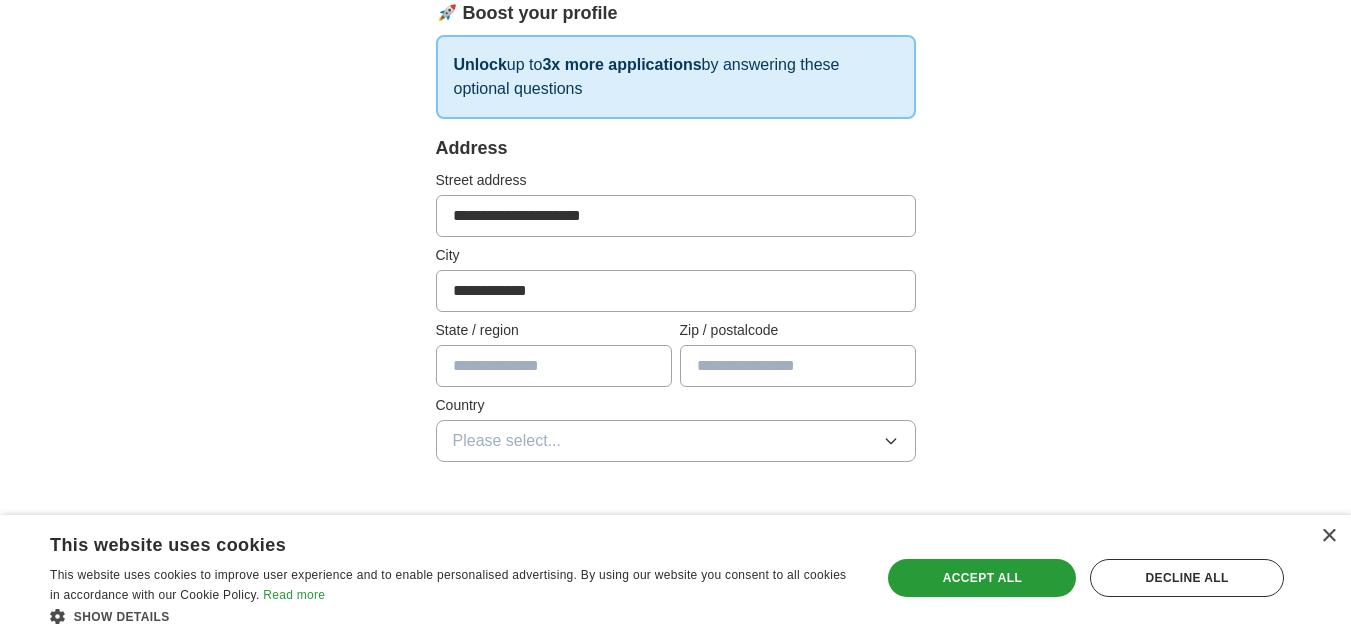 type on "**********" 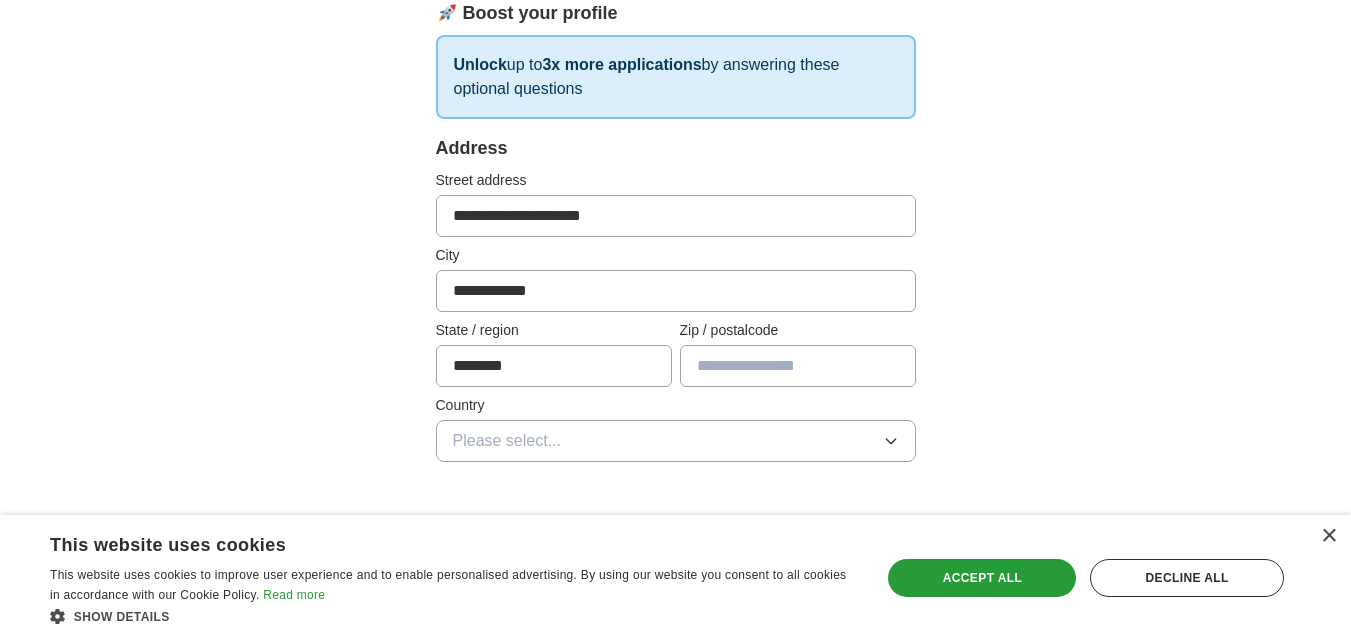 type on "********" 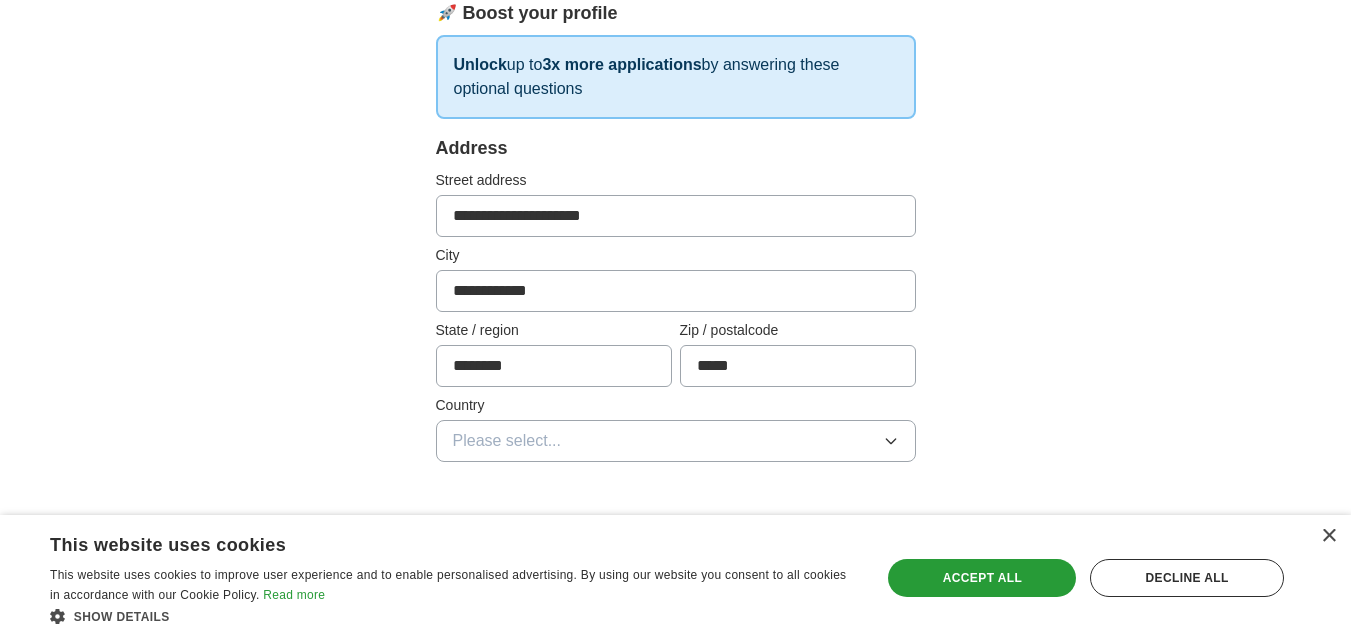 type on "*****" 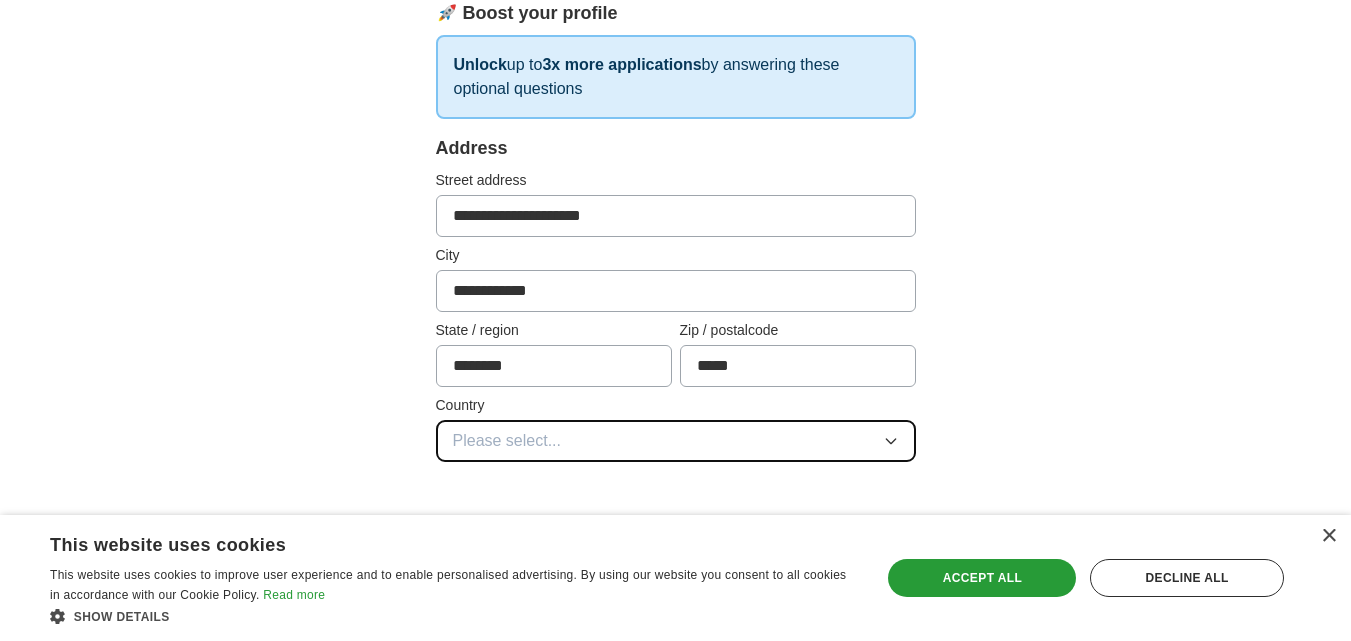 click on "Please select..." at bounding box center [676, 441] 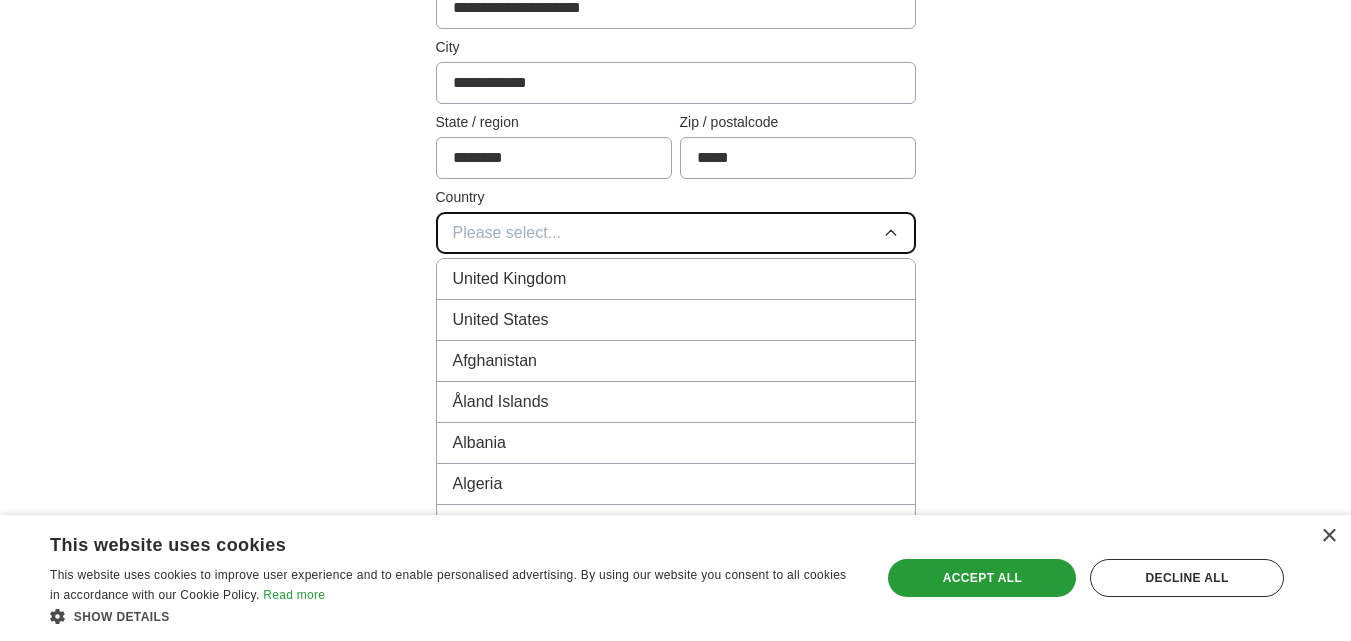 scroll, scrollTop: 533, scrollLeft: 0, axis: vertical 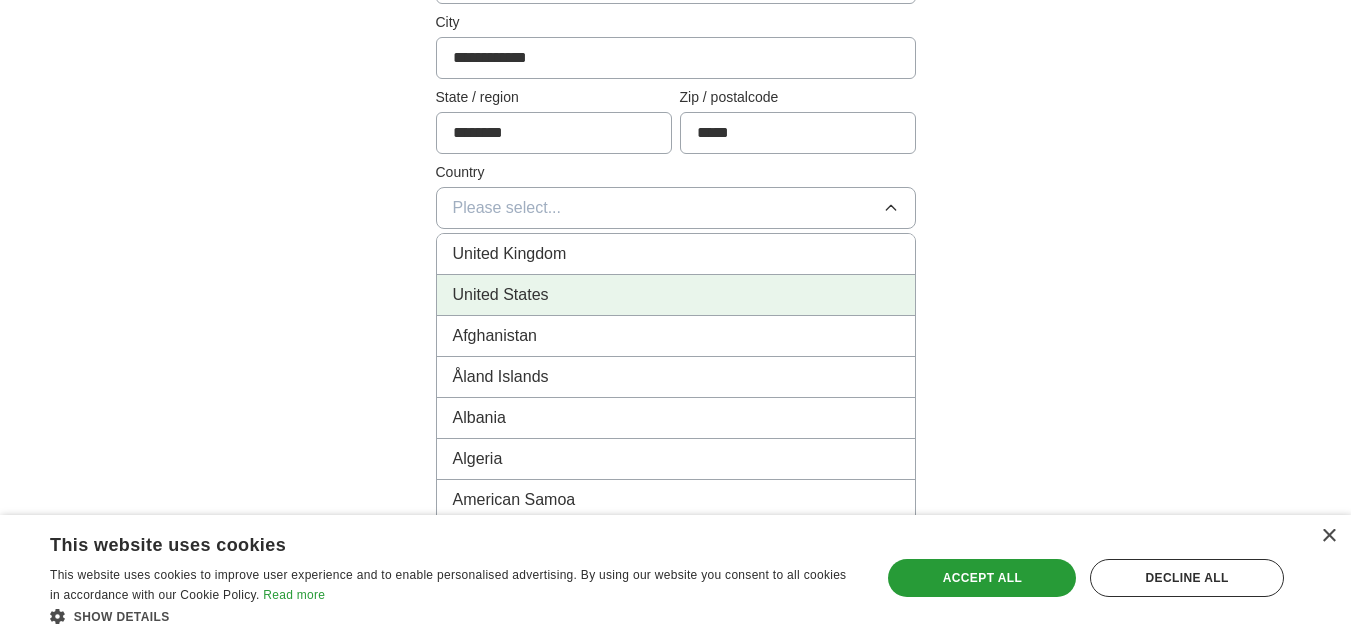 click on "United States" at bounding box center [676, 295] 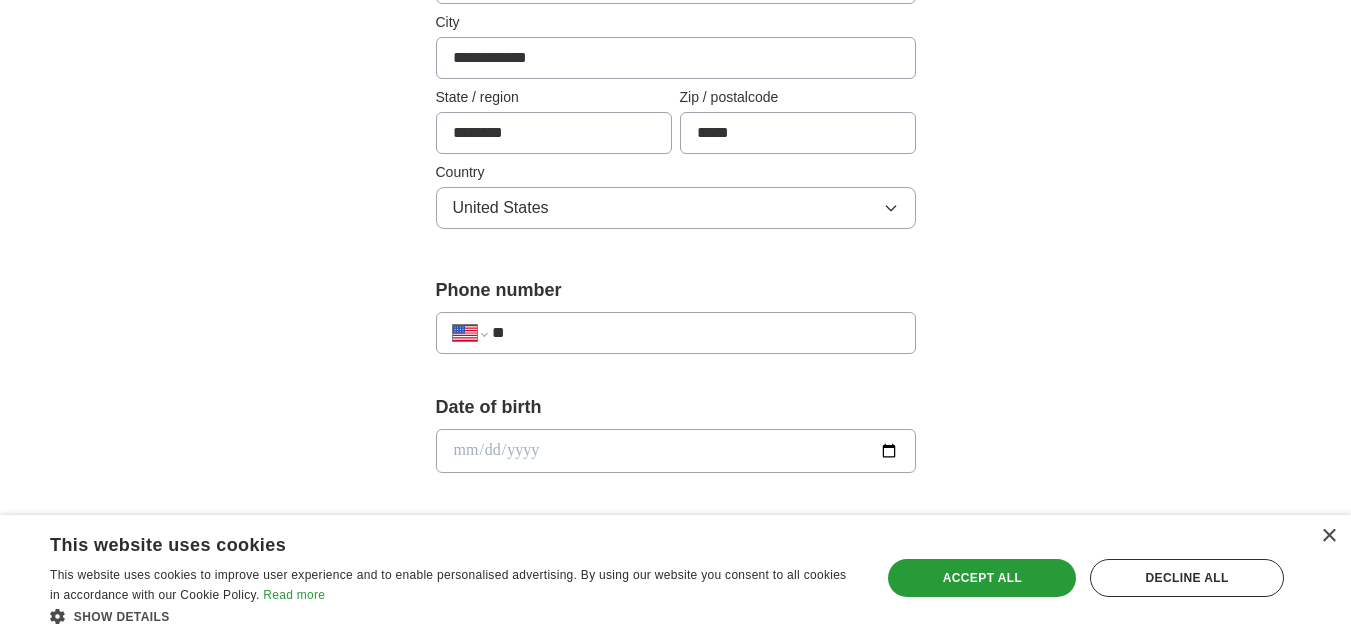 click on "**" at bounding box center (695, 333) 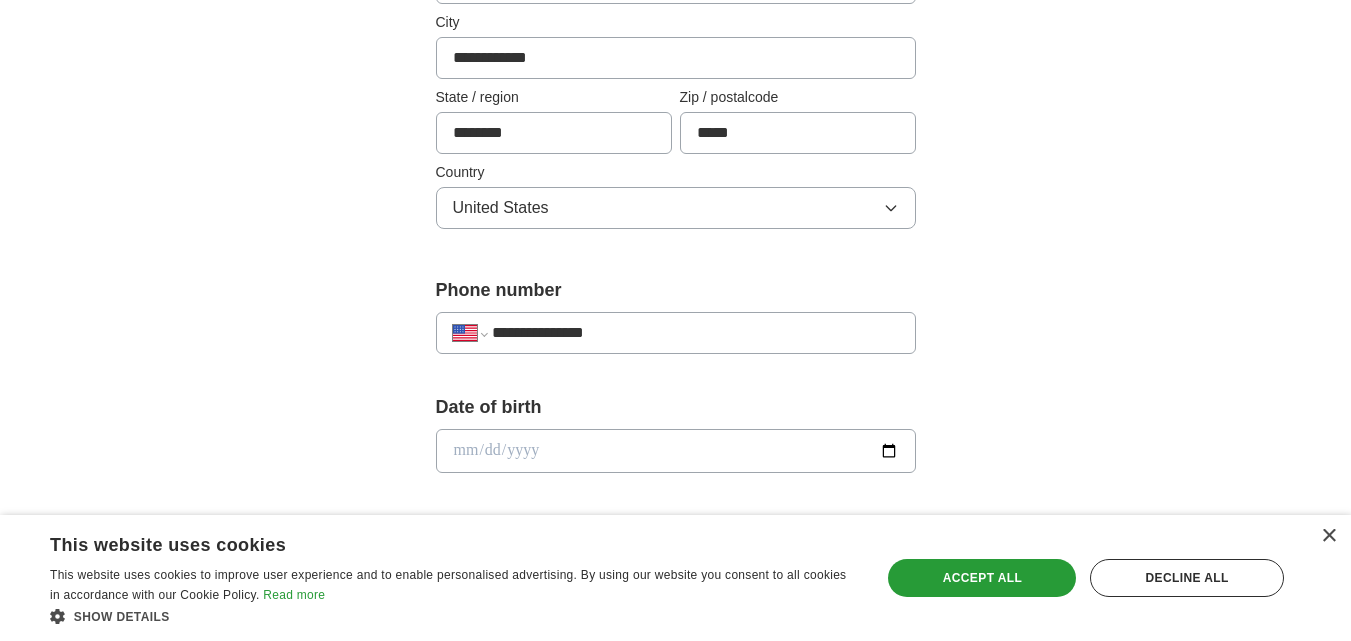 type on "**********" 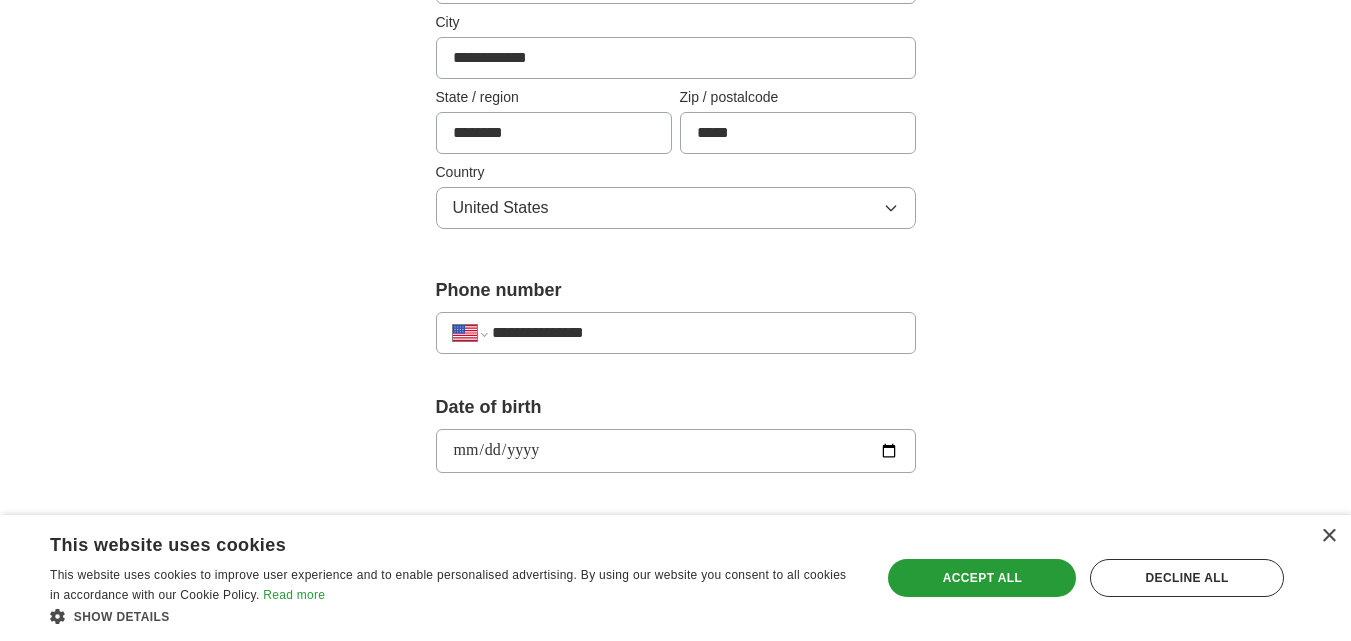 type on "**********" 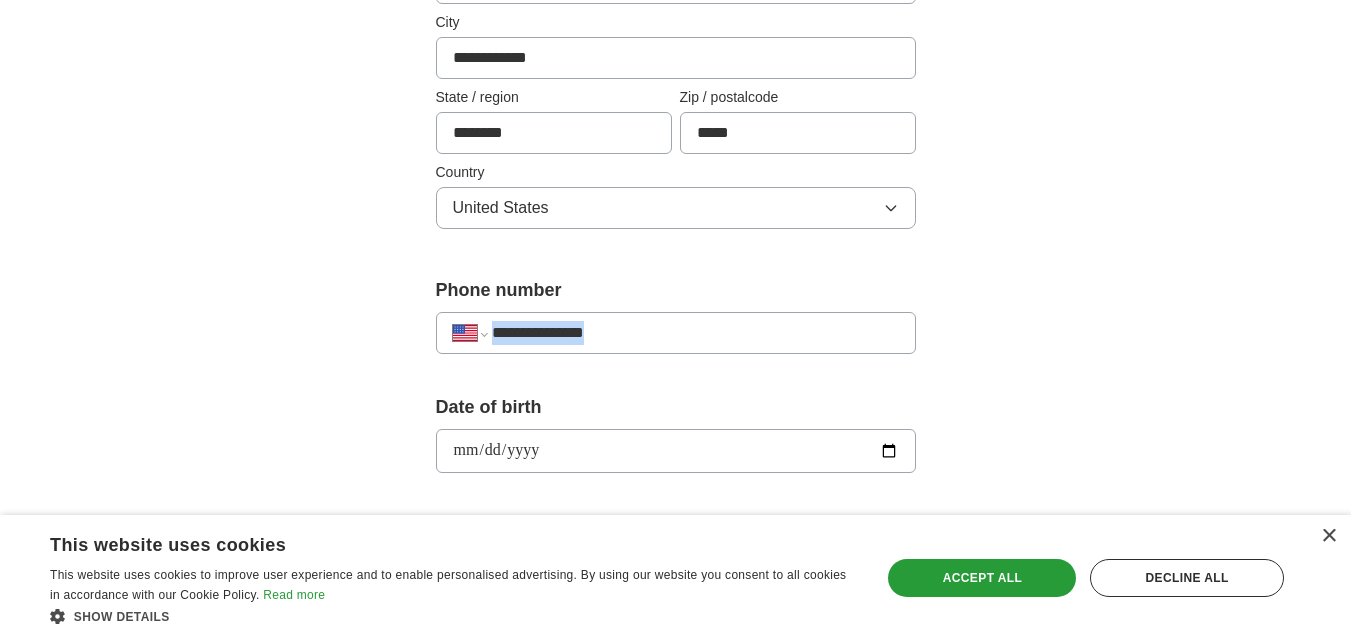 drag, startPoint x: 616, startPoint y: 381, endPoint x: 593, endPoint y: 335, distance: 51.42956 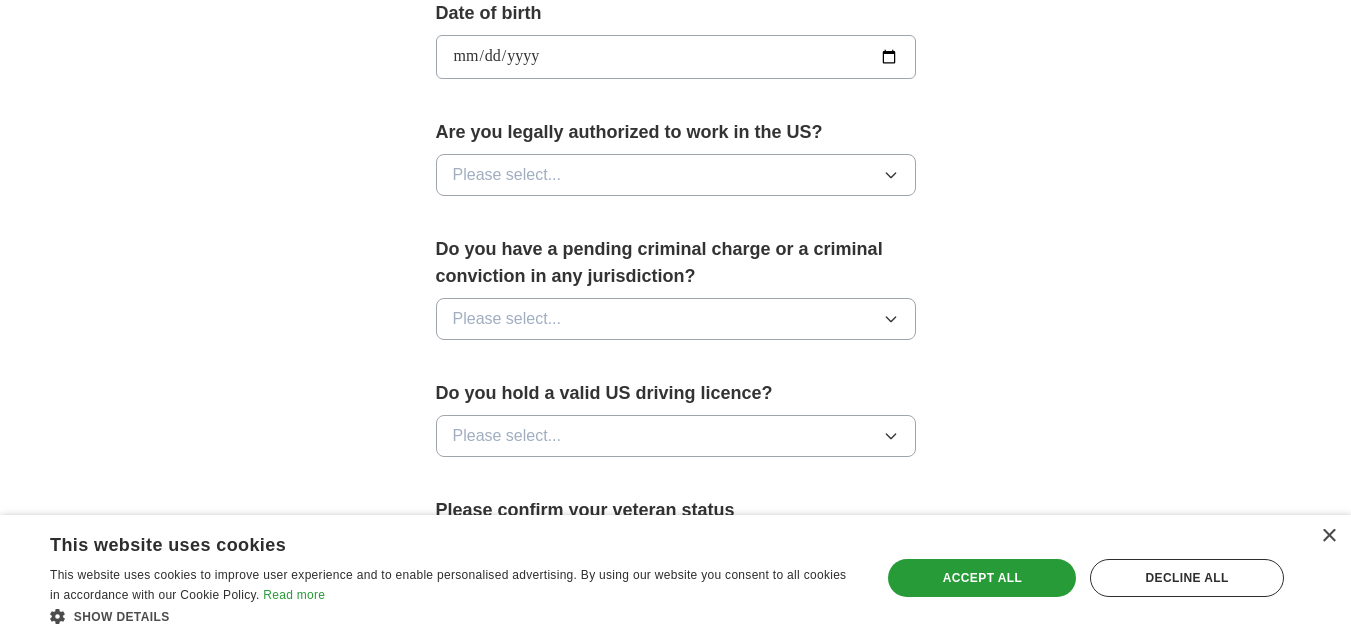 scroll, scrollTop: 967, scrollLeft: 0, axis: vertical 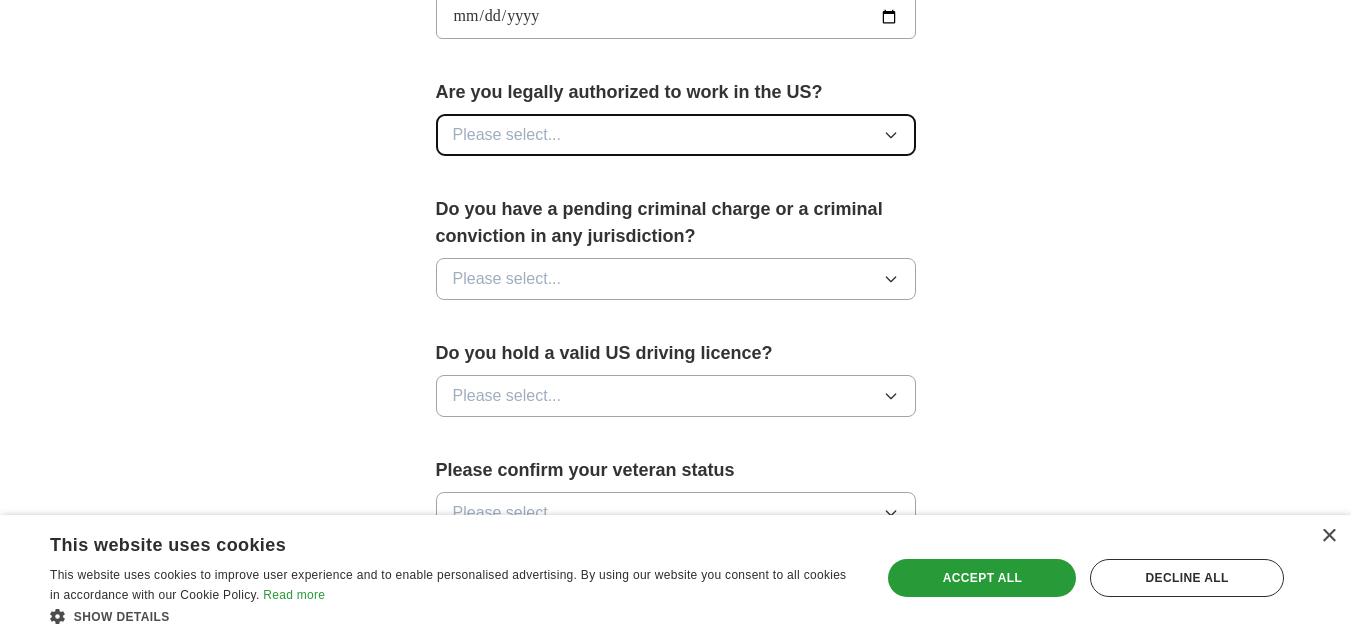 click on "Please select..." at bounding box center [676, 135] 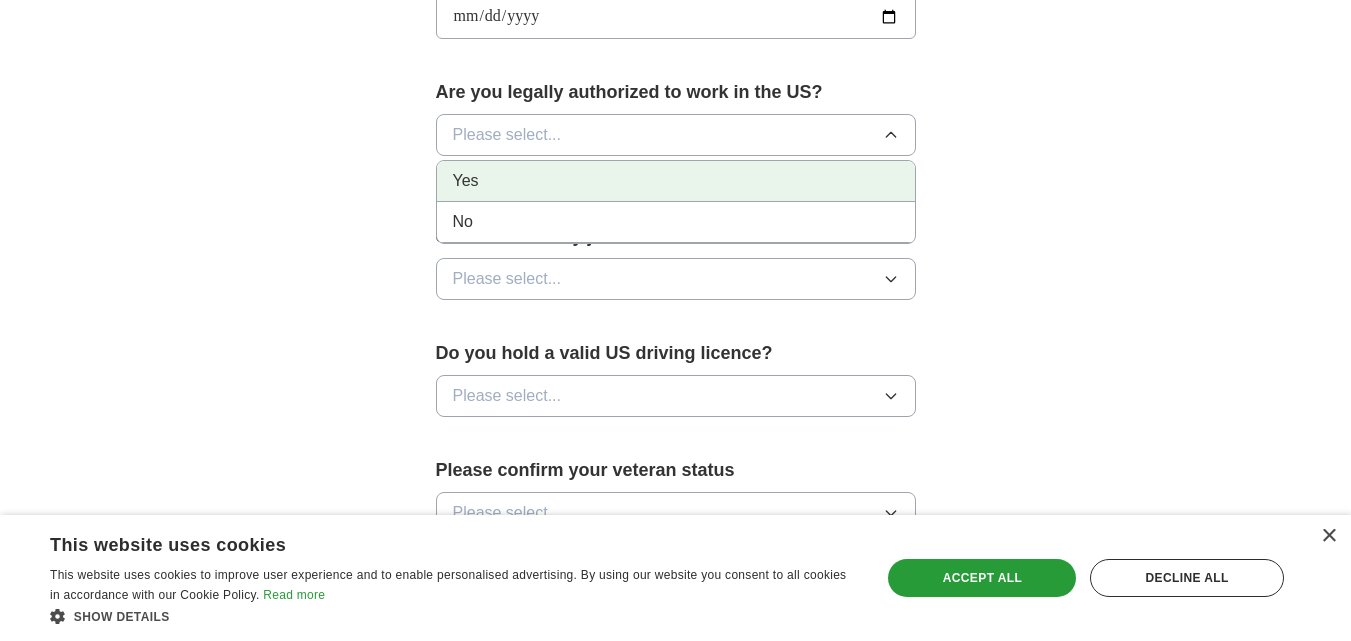 click on "Yes" at bounding box center (676, 181) 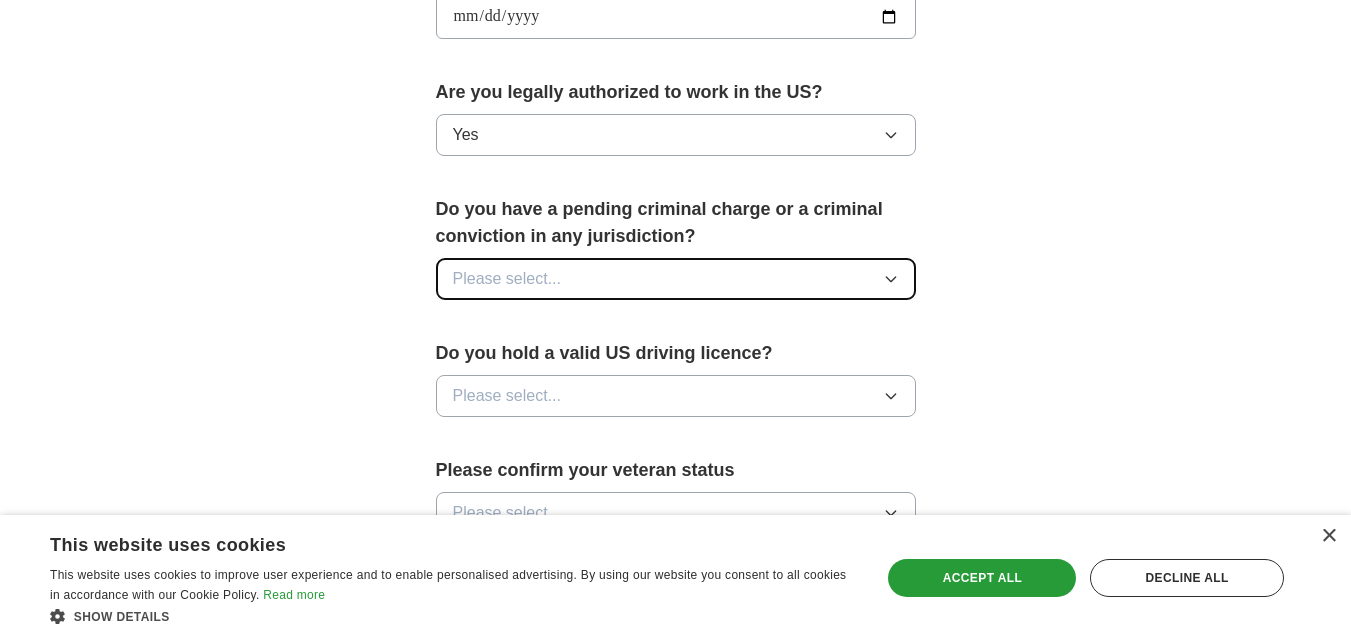 click on "Please select..." at bounding box center [676, 279] 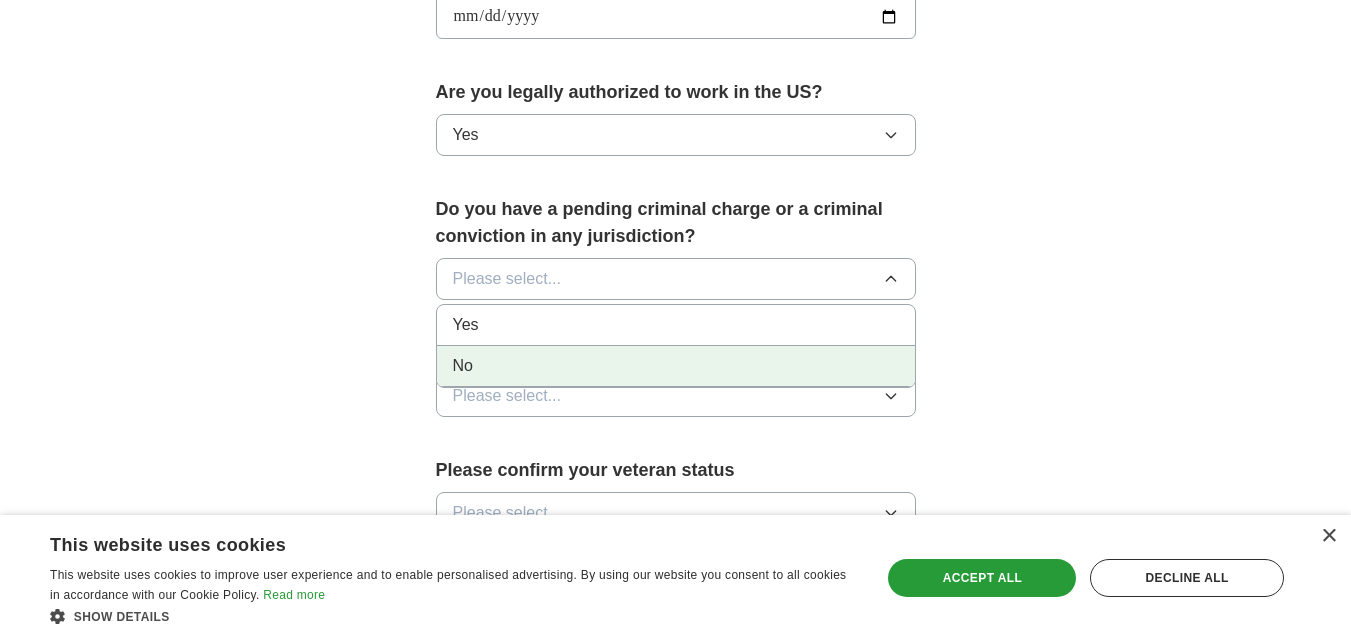 click on "No" at bounding box center (676, 366) 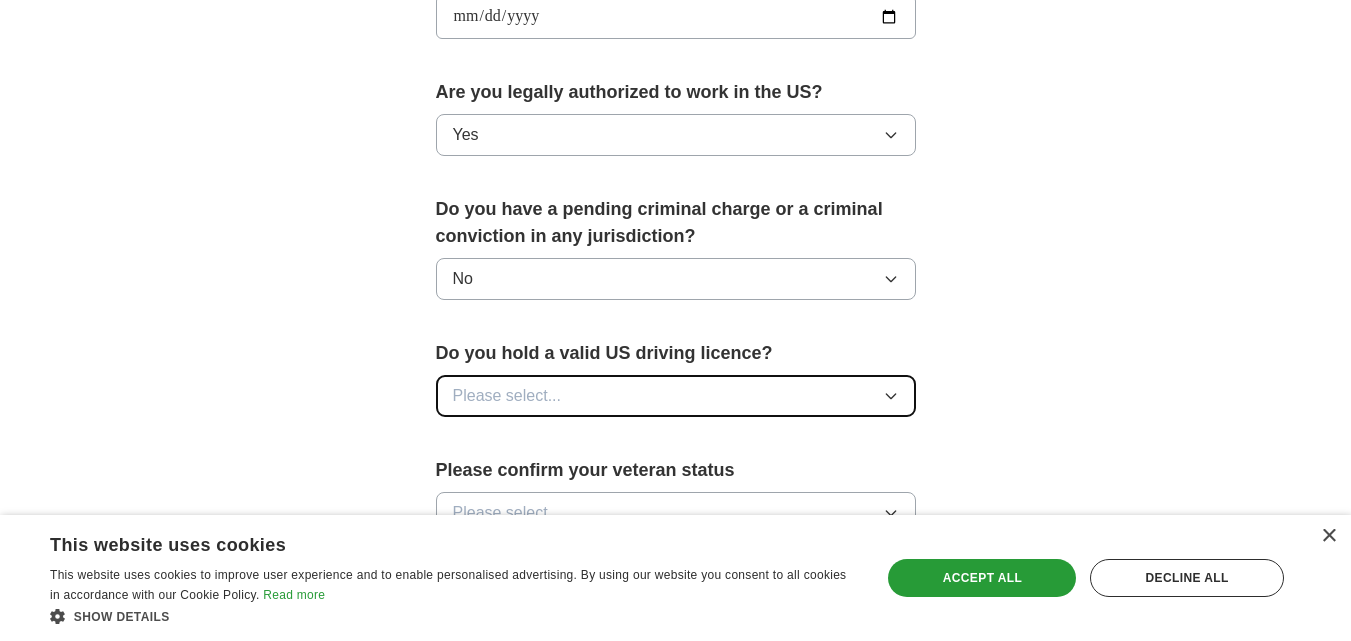click on "Please select..." at bounding box center [676, 396] 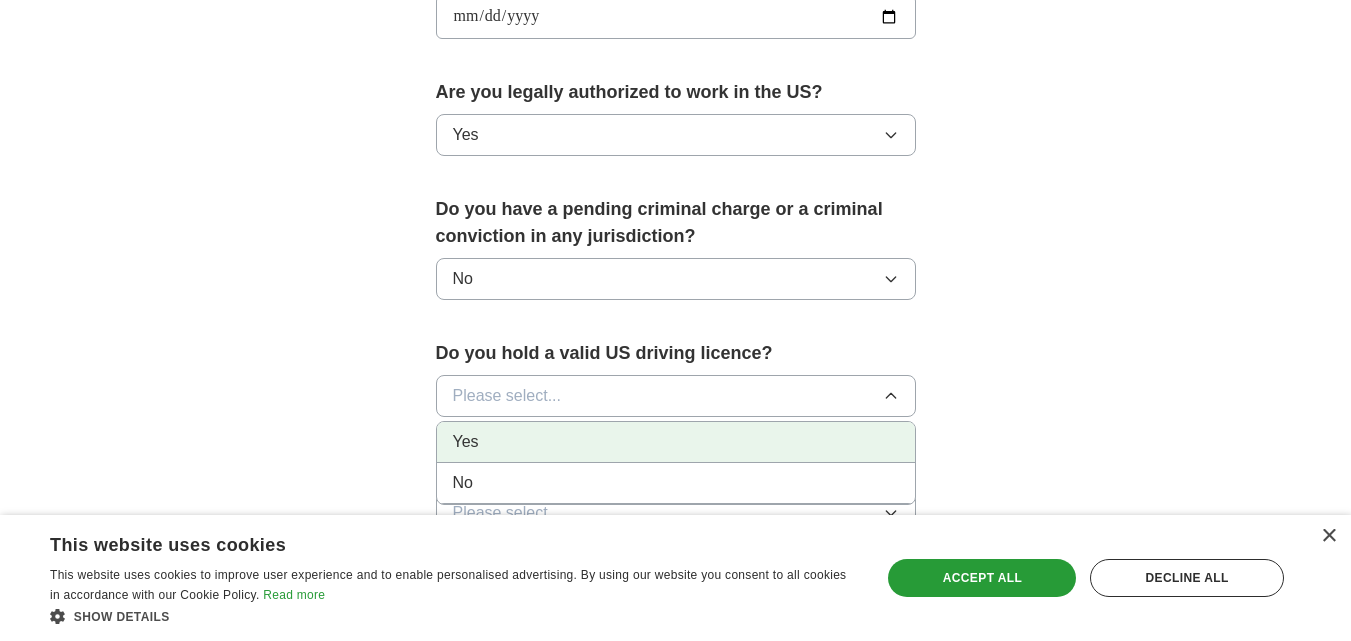 click on "Yes" at bounding box center (676, 442) 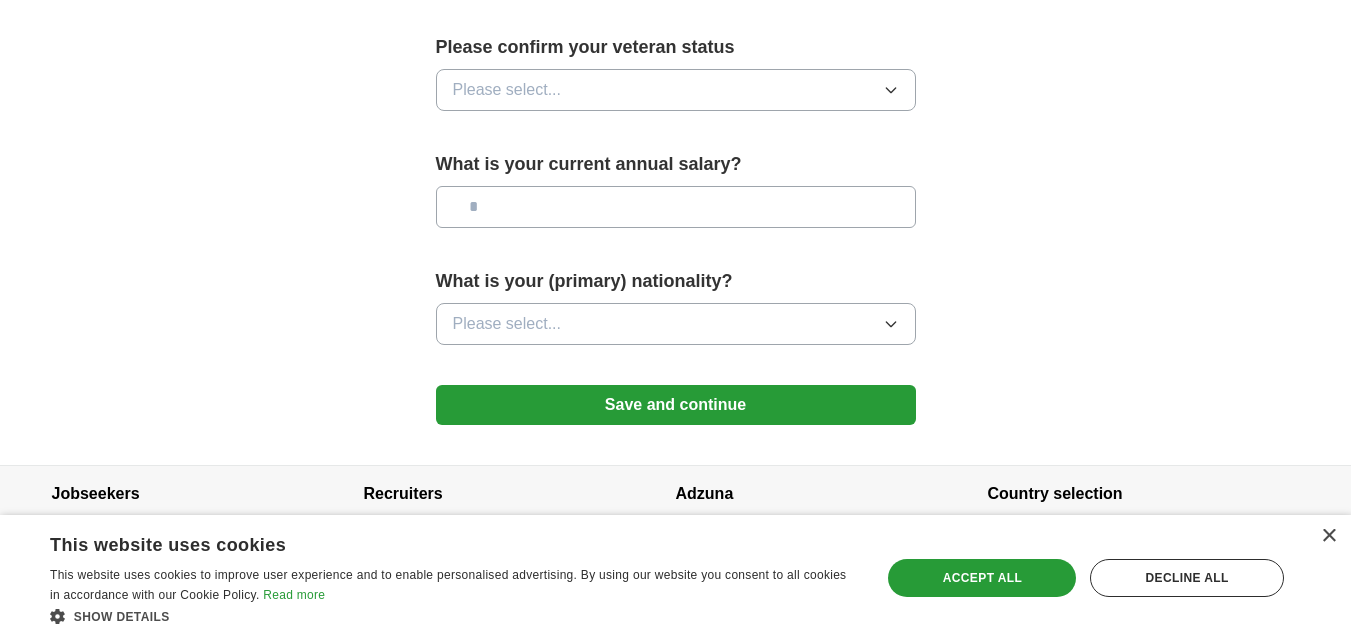 scroll, scrollTop: 1400, scrollLeft: 0, axis: vertical 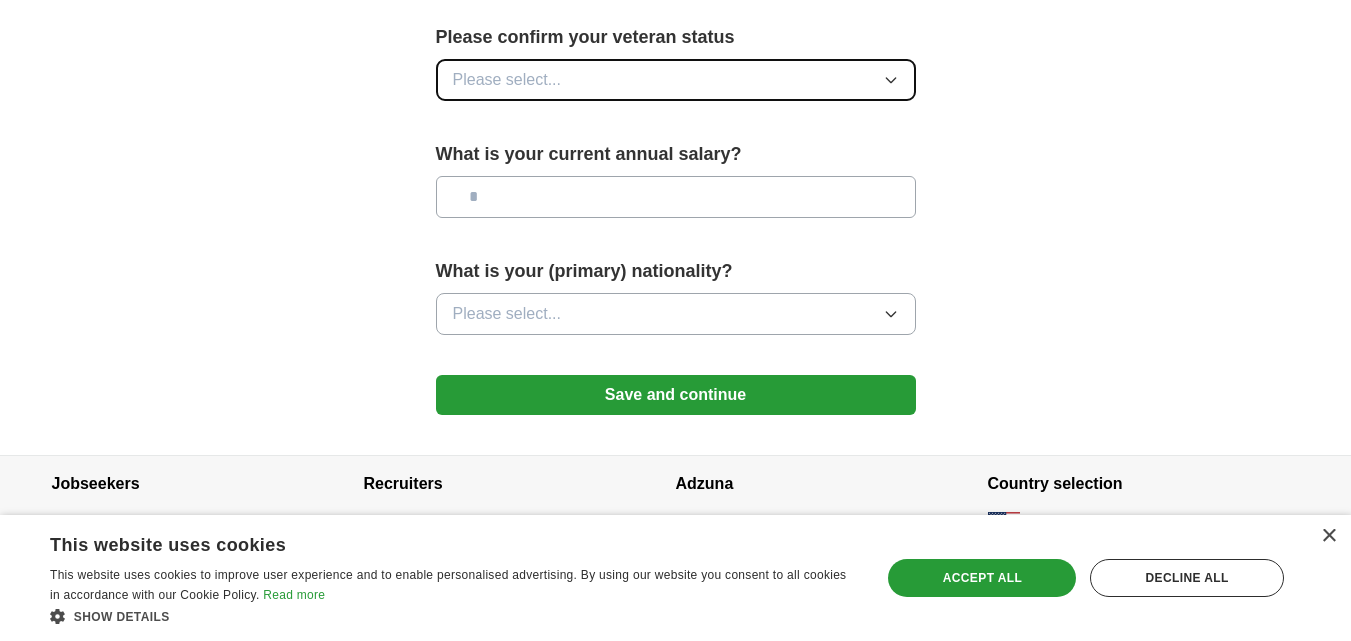 click on "Please select..." at bounding box center [676, 80] 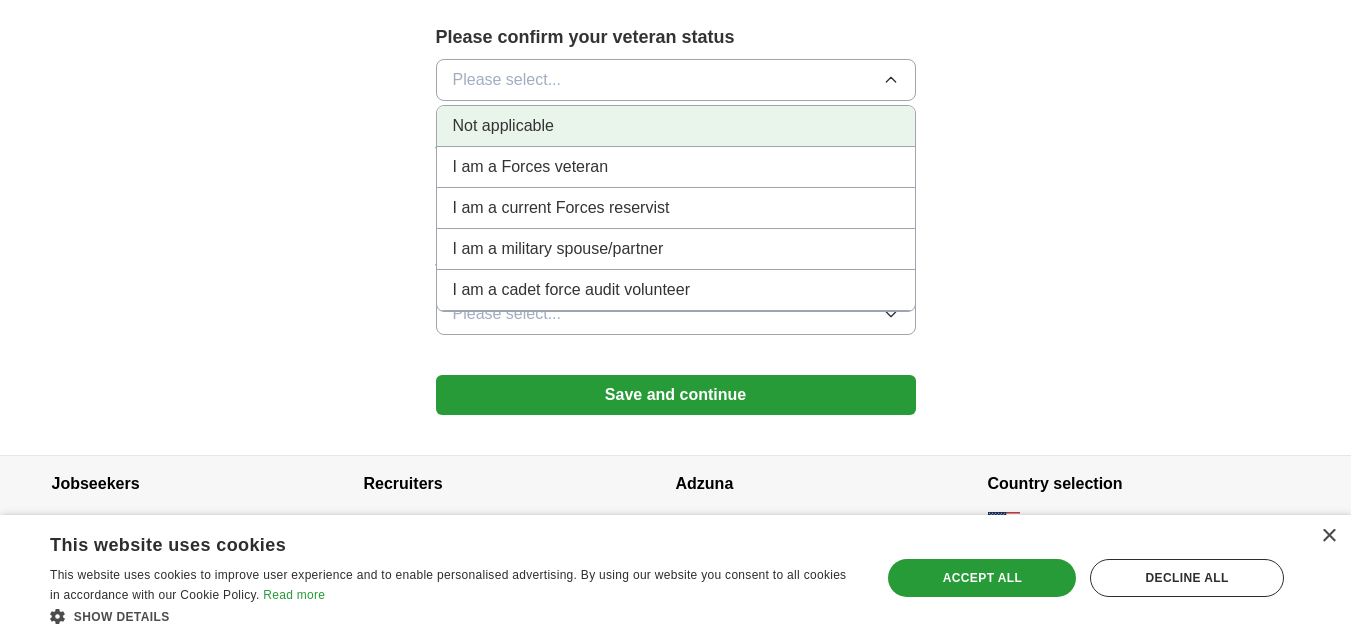 click on "Not applicable" at bounding box center [676, 126] 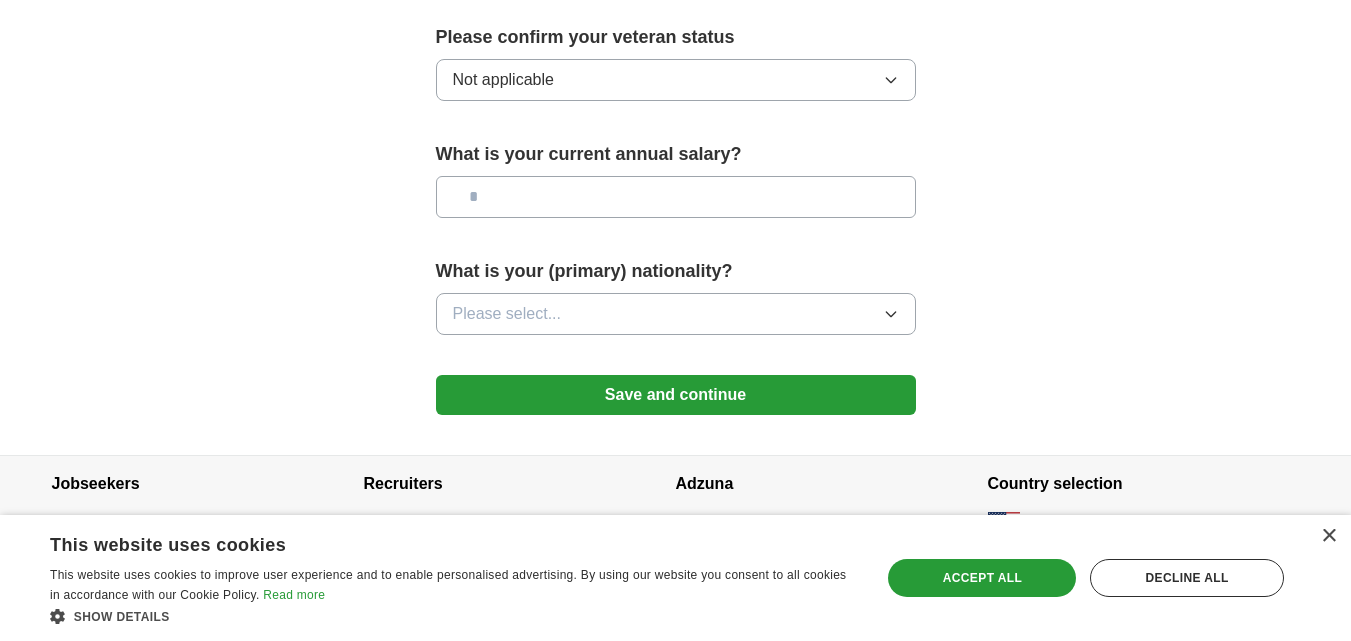 click at bounding box center (676, 197) 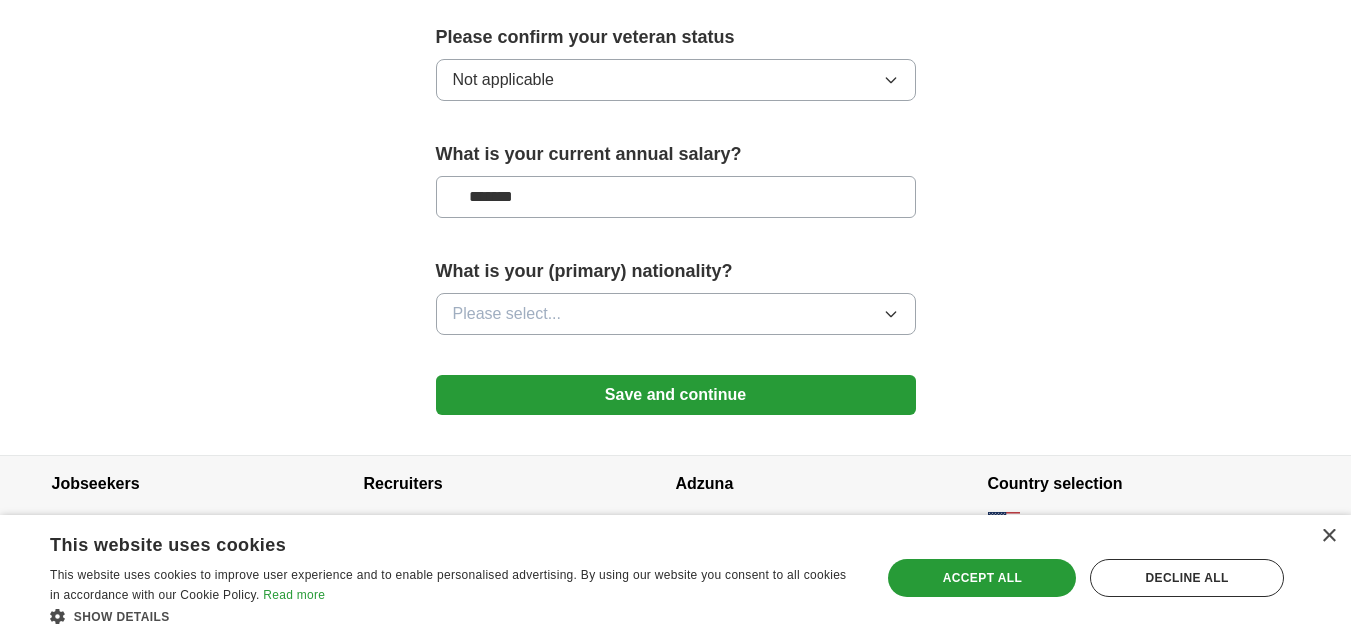 type on "*******" 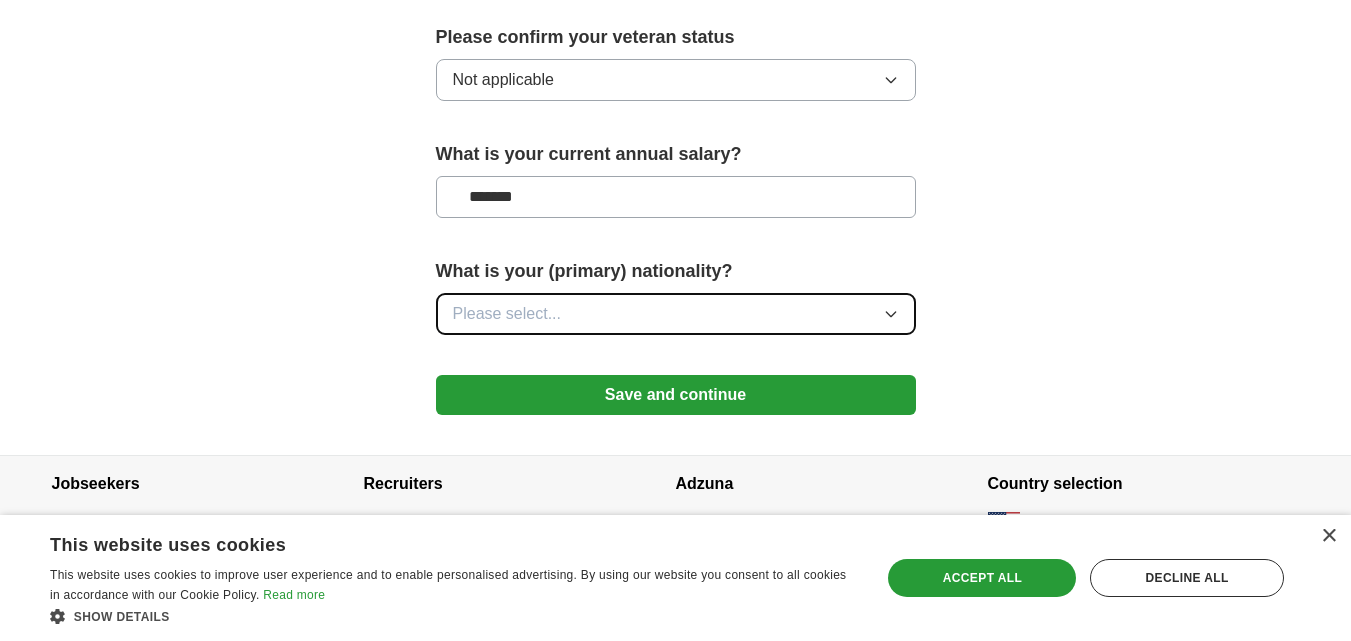click on "Please select..." at bounding box center (676, 314) 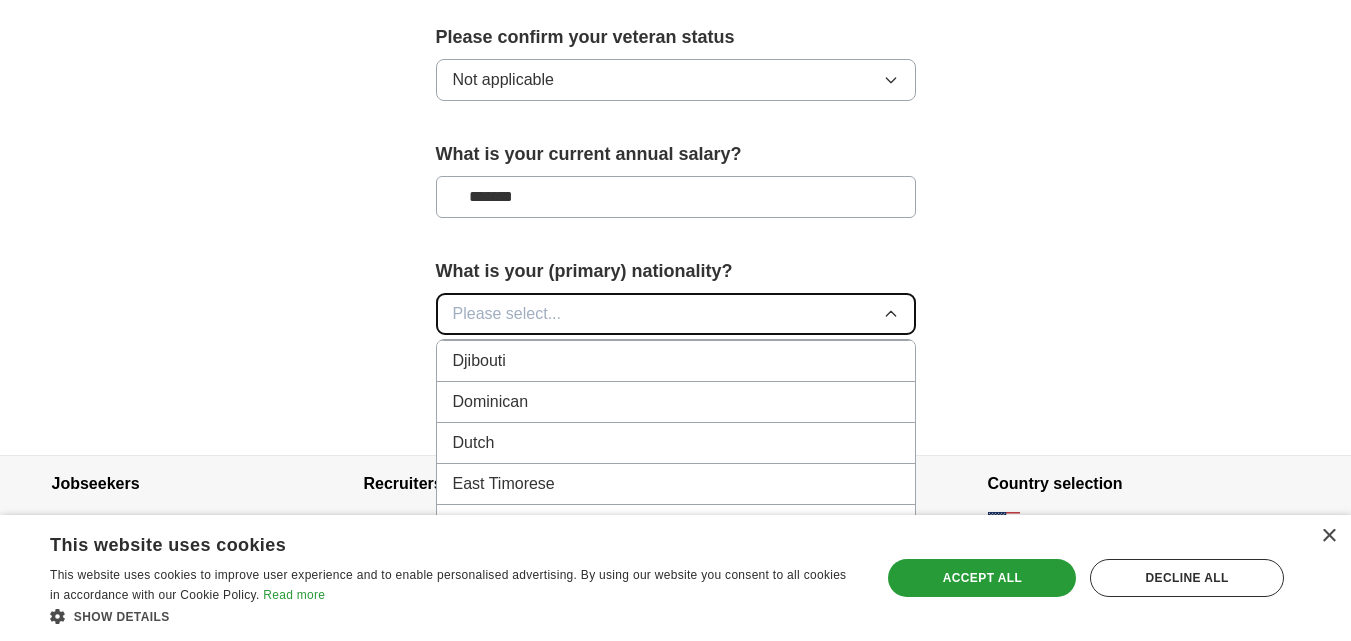 scroll, scrollTop: 1825, scrollLeft: 0, axis: vertical 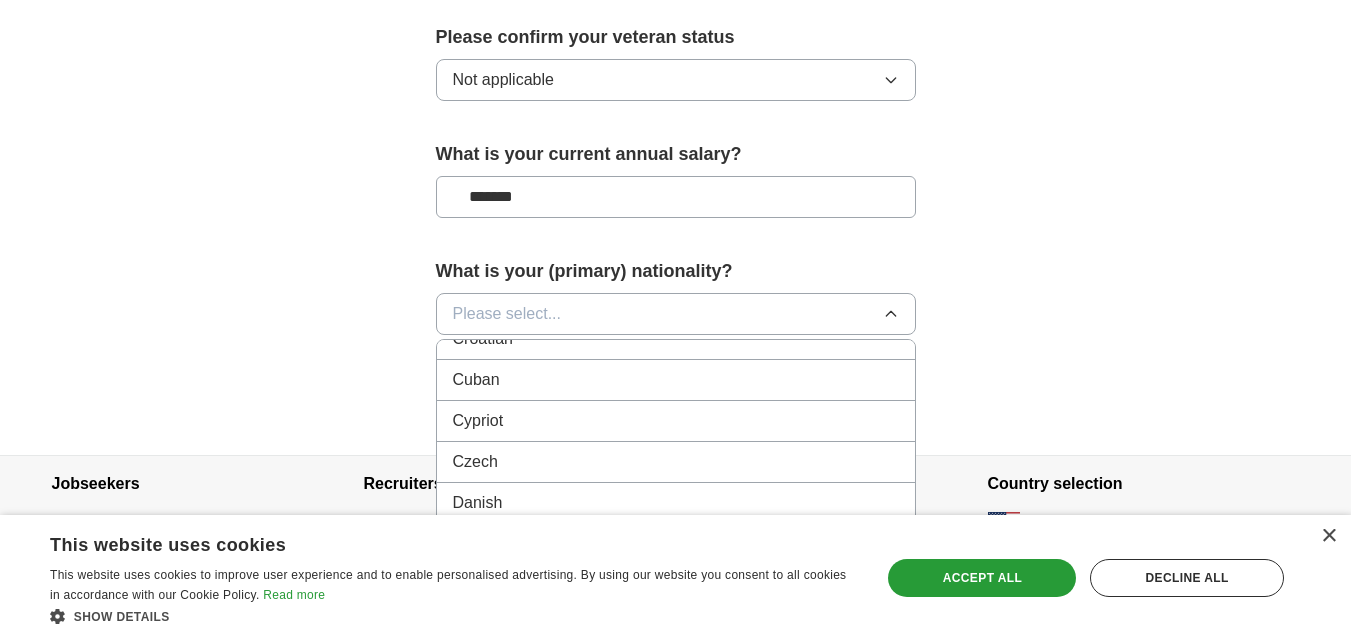 click on "Croatian" at bounding box center (676, 339) 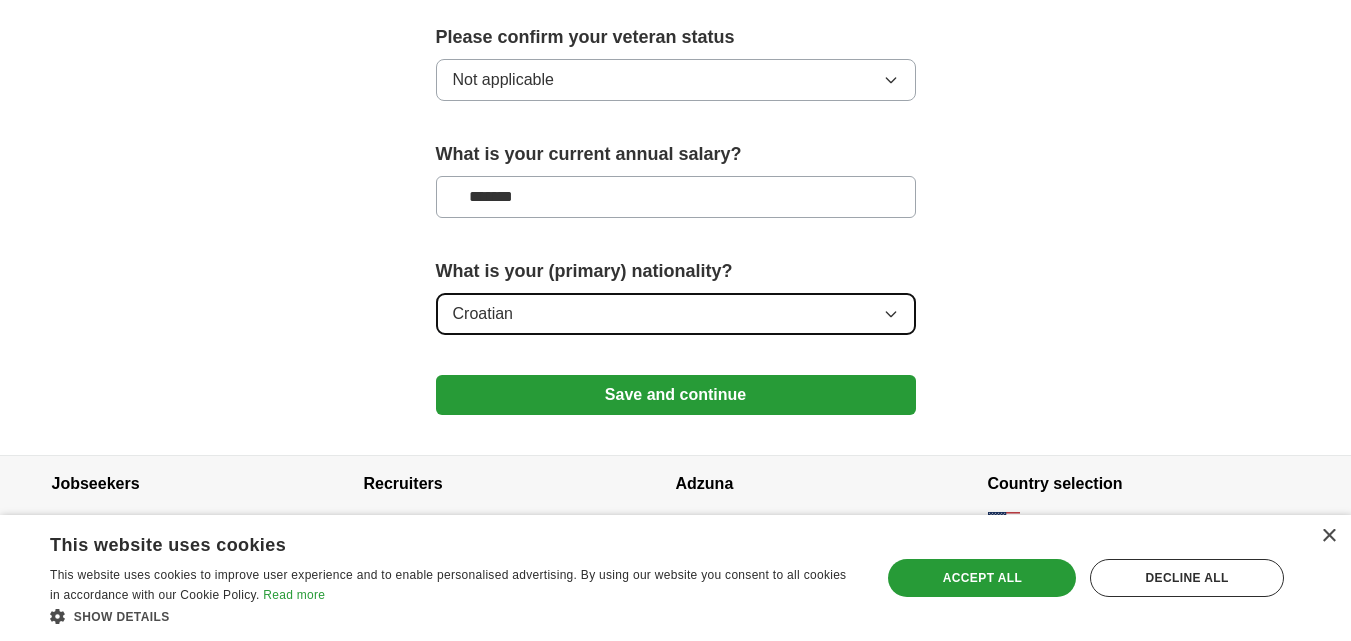 click on "Croatian" at bounding box center (676, 314) 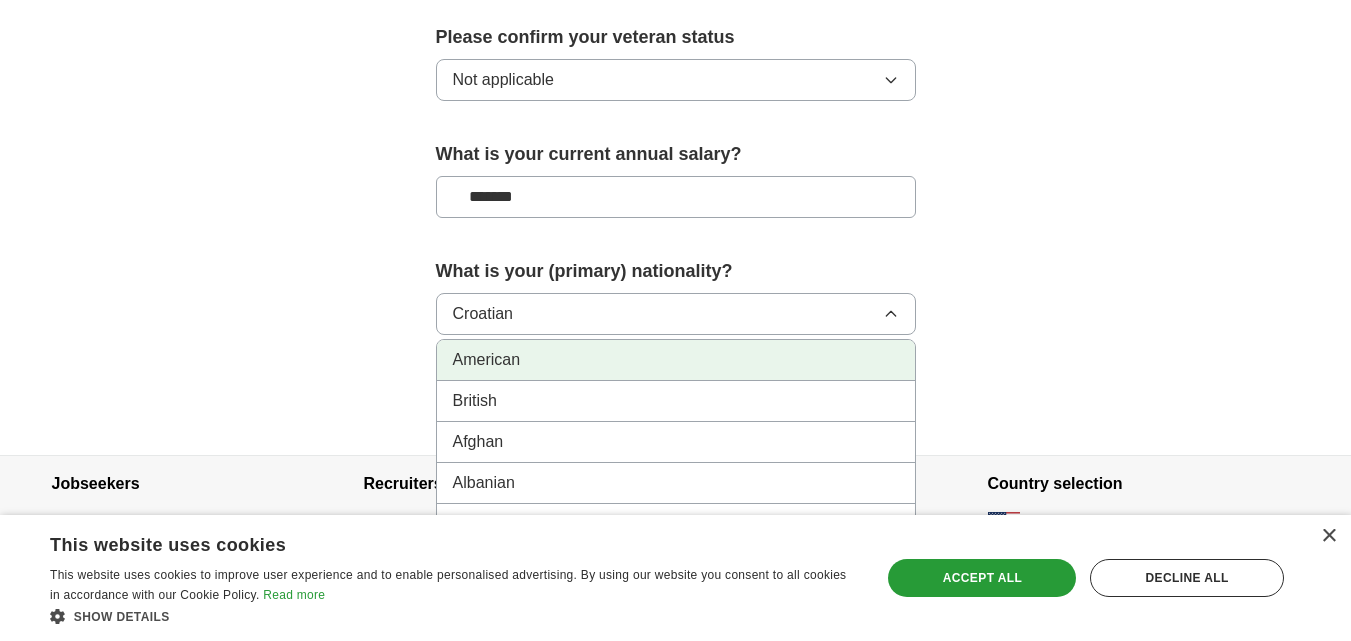 click on "American" at bounding box center (676, 360) 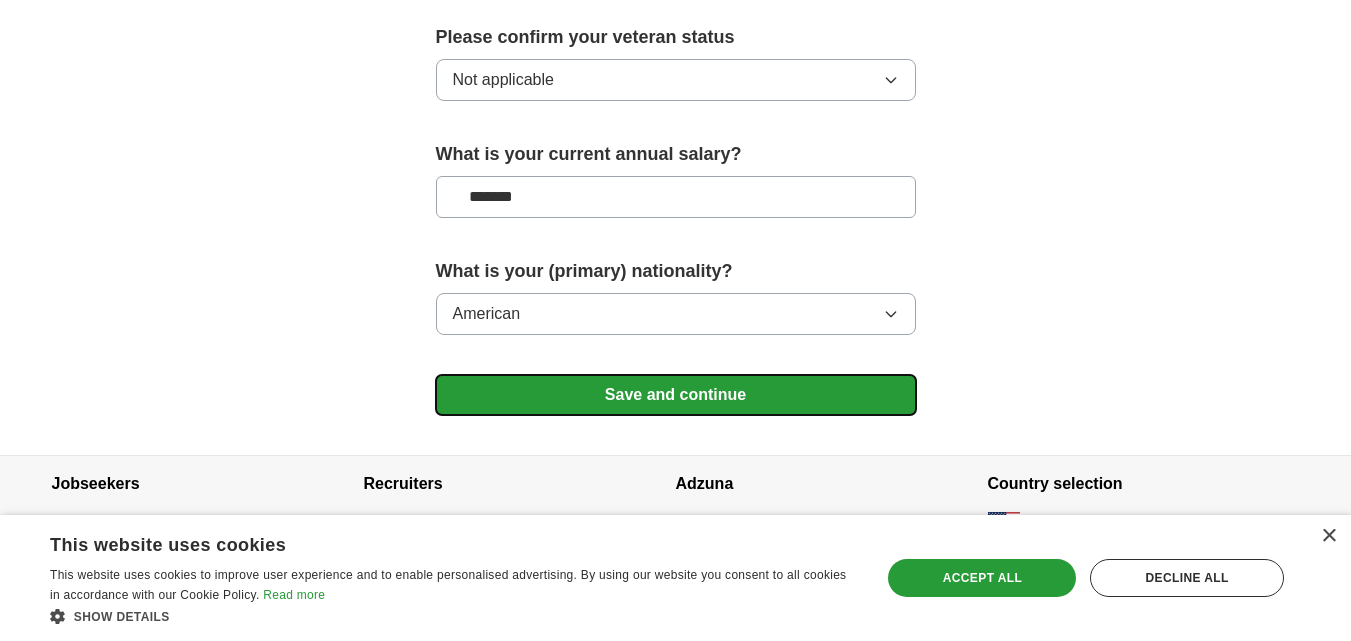 click on "Save and continue" at bounding box center [676, 395] 